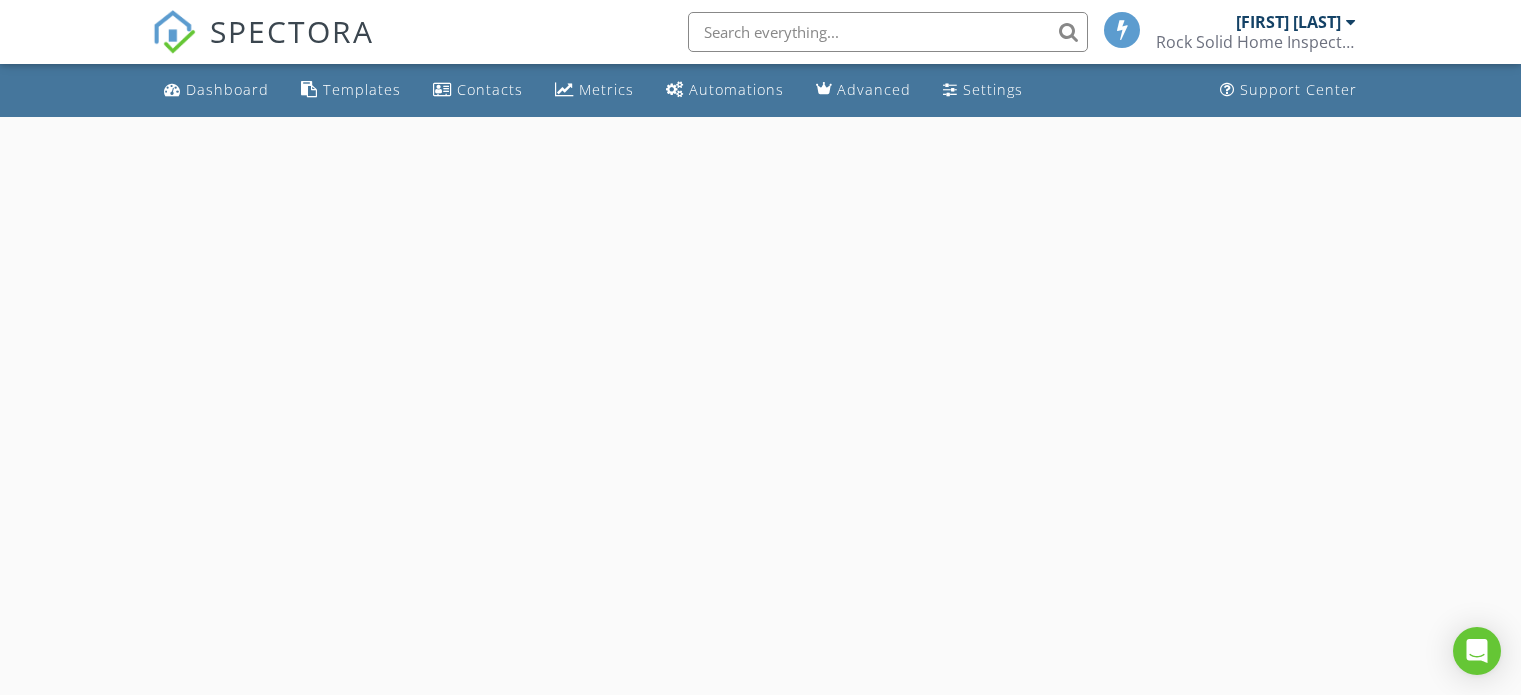 scroll, scrollTop: 0, scrollLeft: 0, axis: both 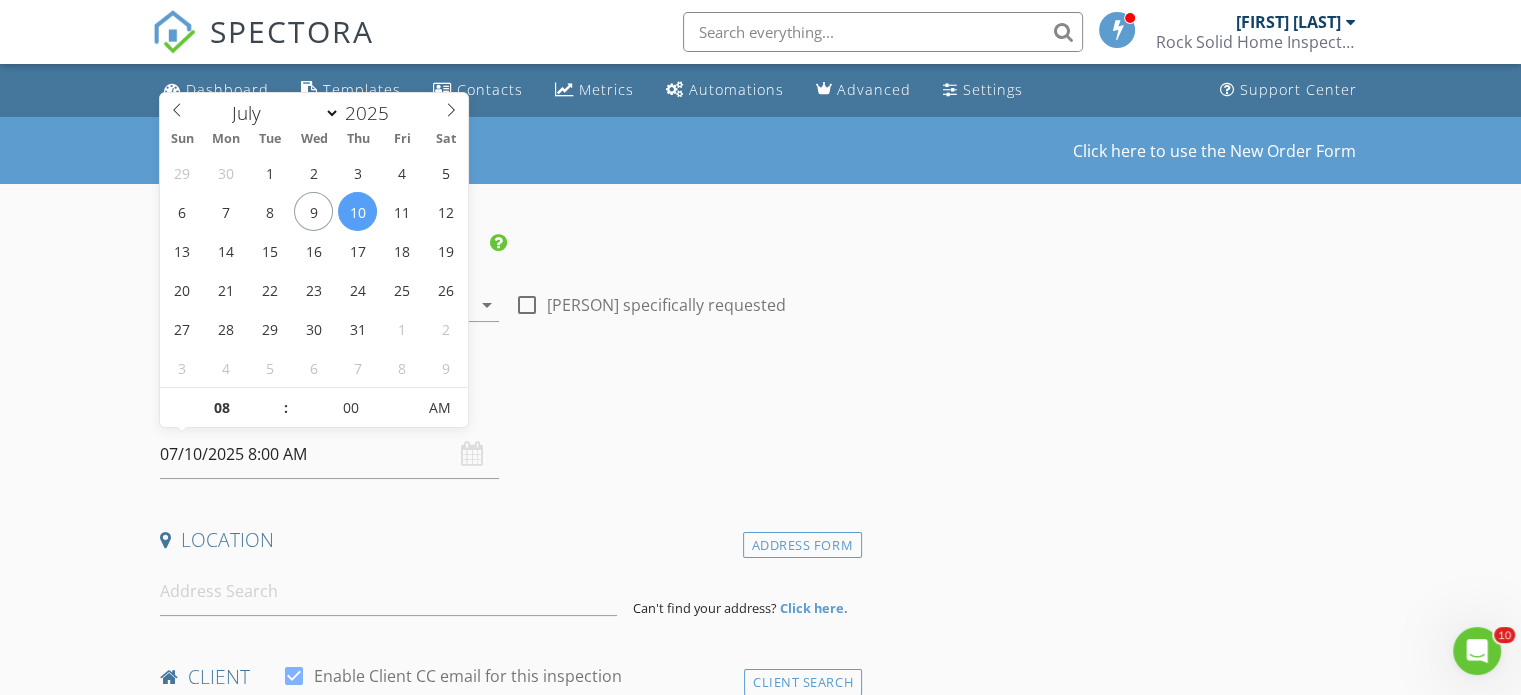click on "07/10/2025 8:00 AM" at bounding box center [329, 454] 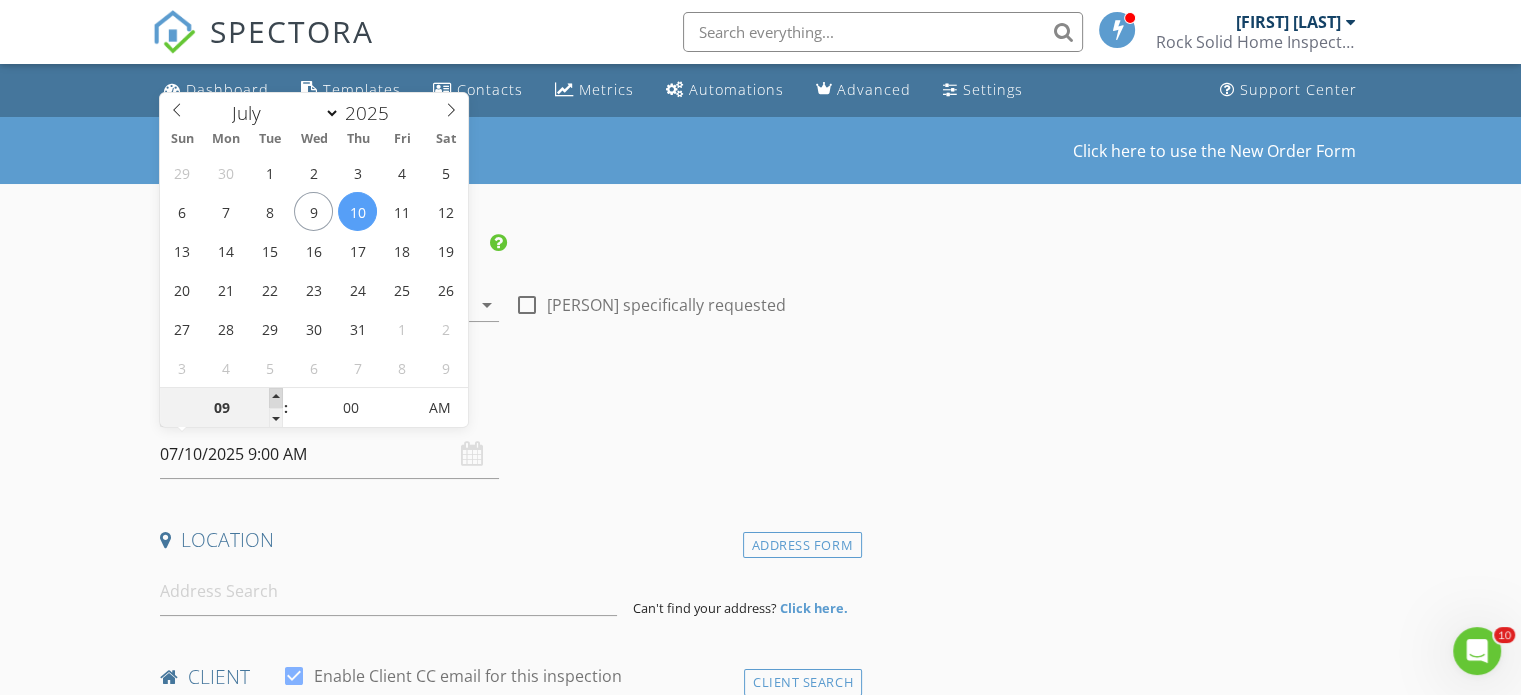 click at bounding box center [276, 398] 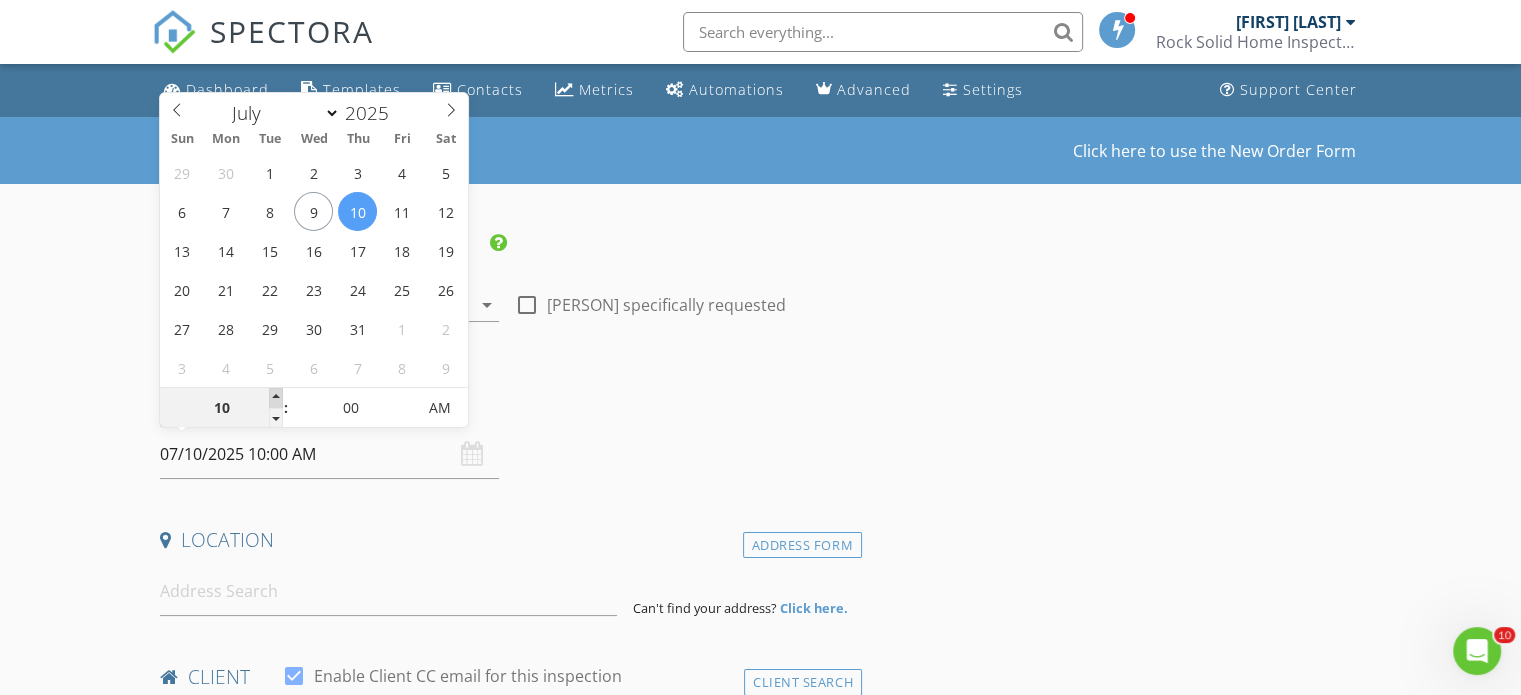 click at bounding box center (276, 398) 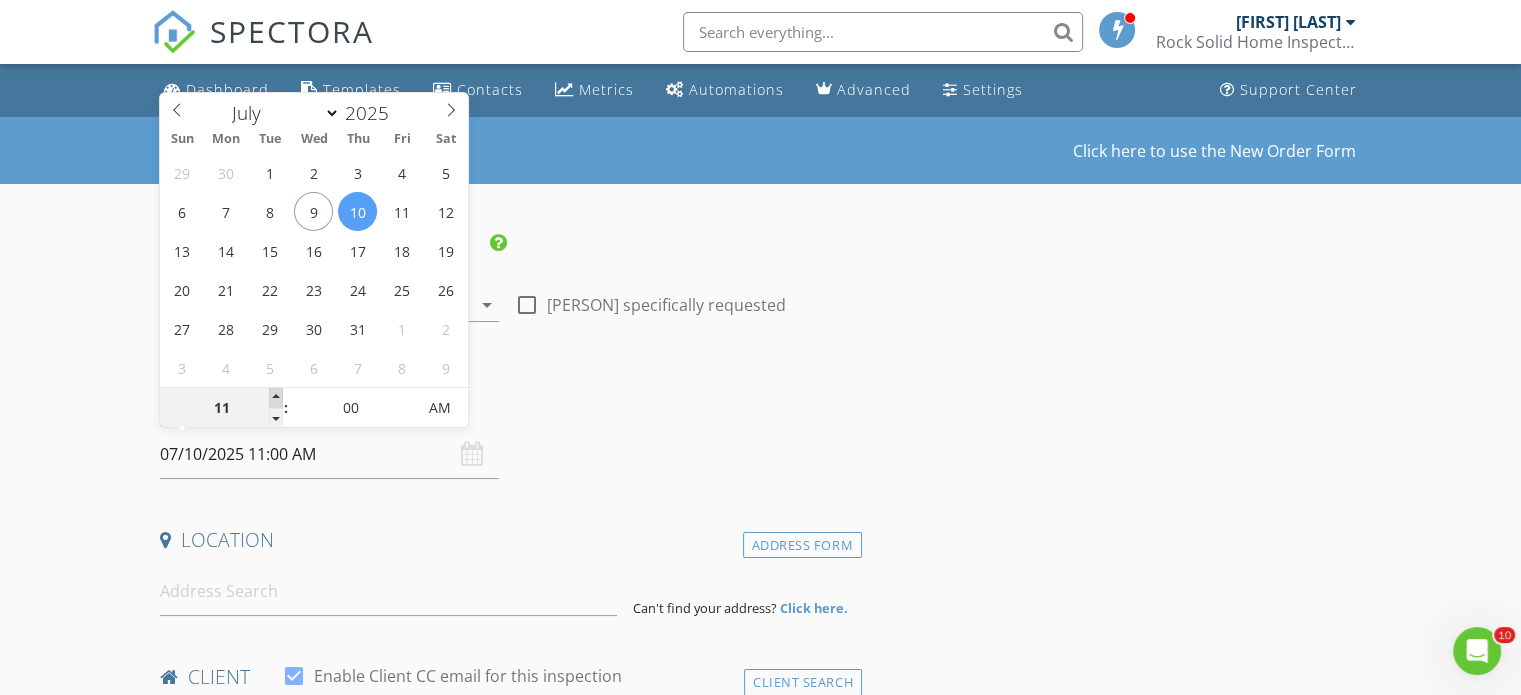 click at bounding box center [276, 398] 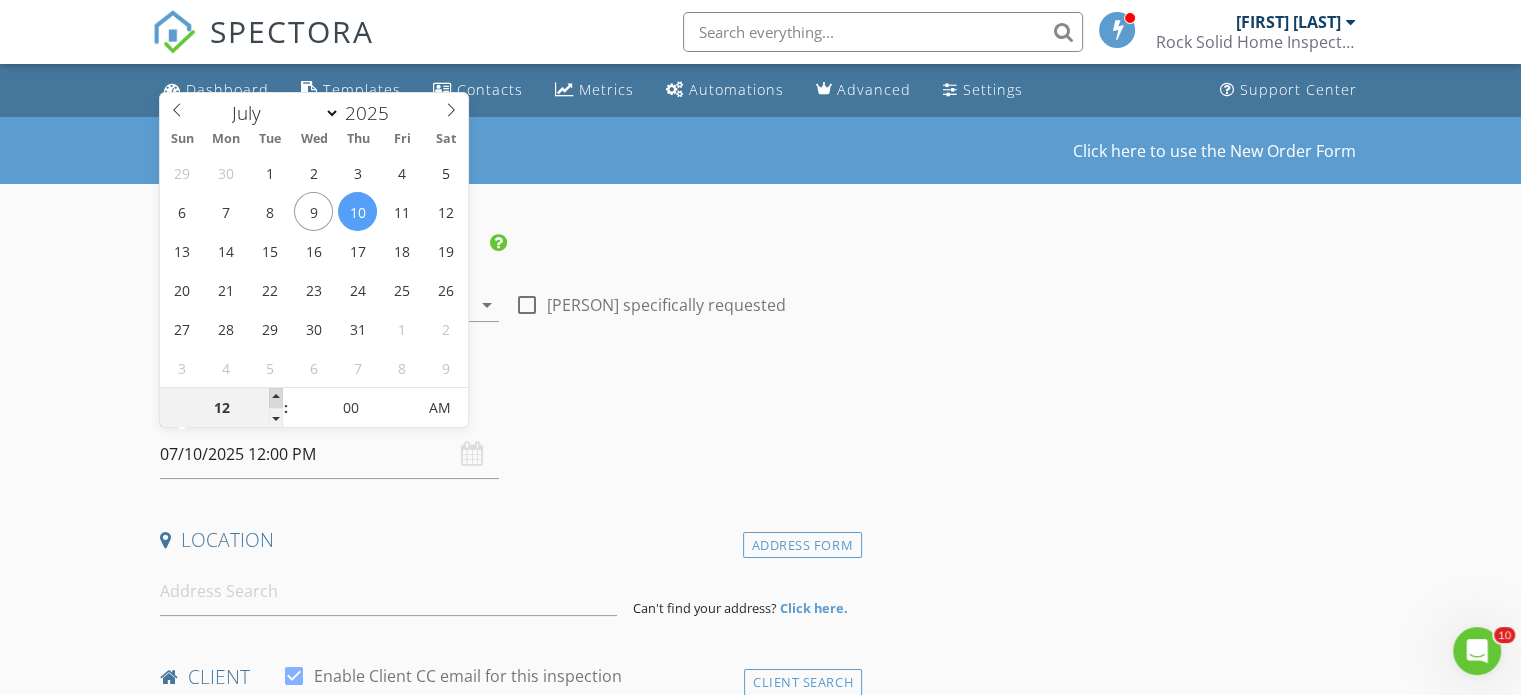 click at bounding box center (276, 398) 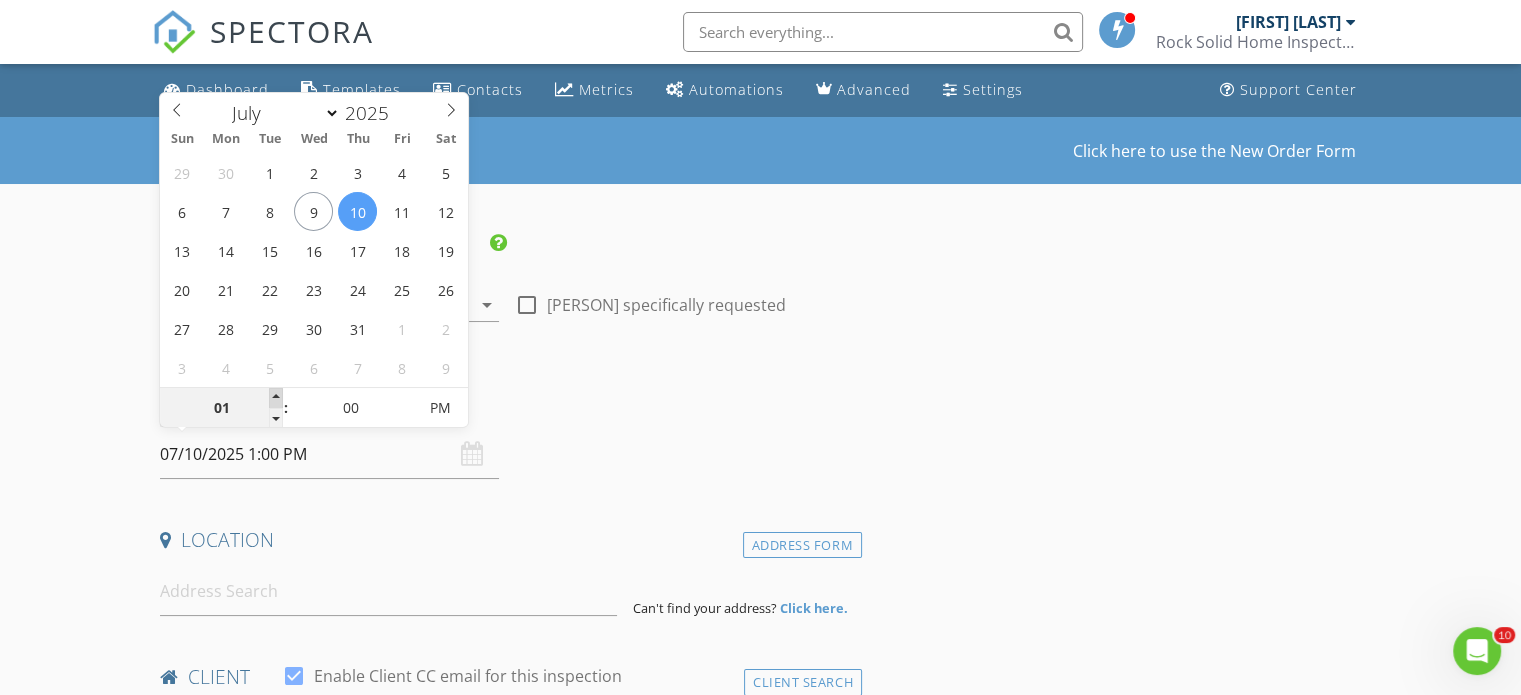 click at bounding box center (276, 398) 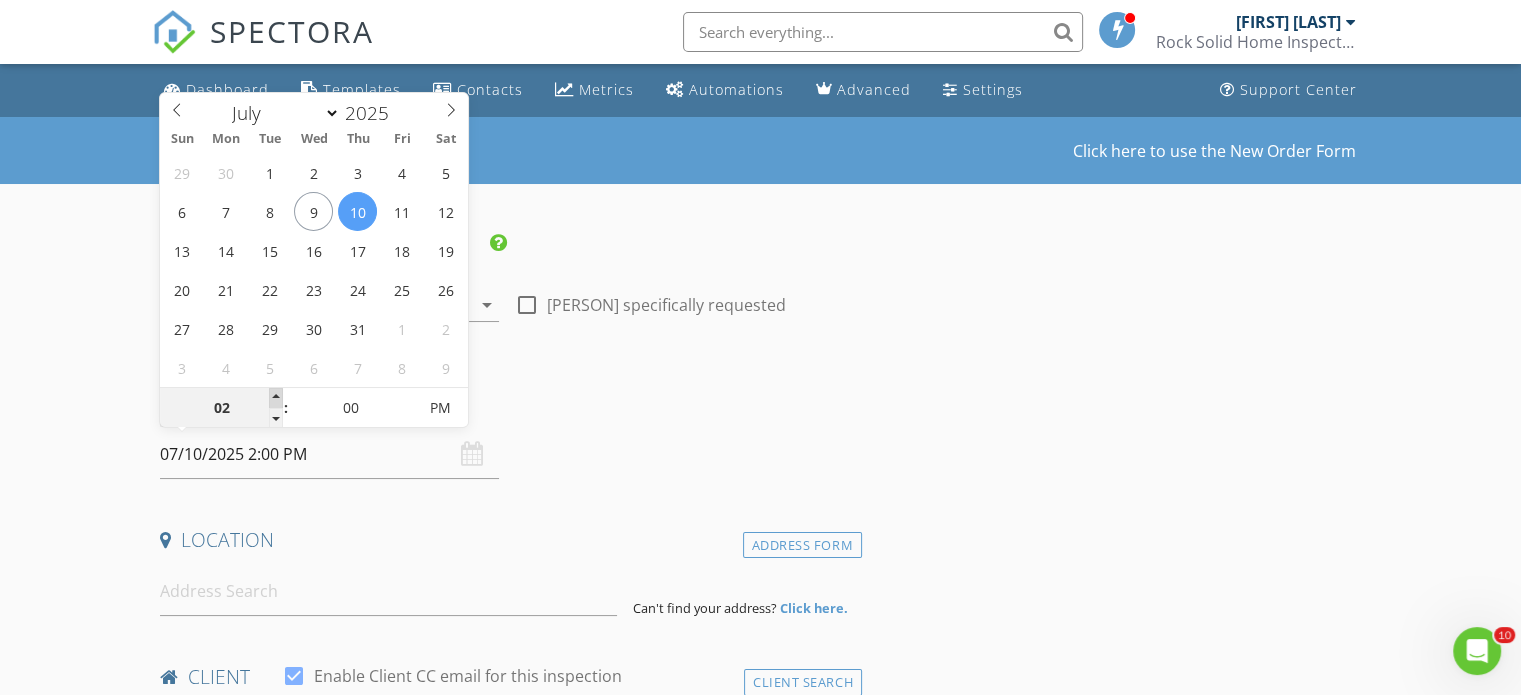 click at bounding box center (276, 398) 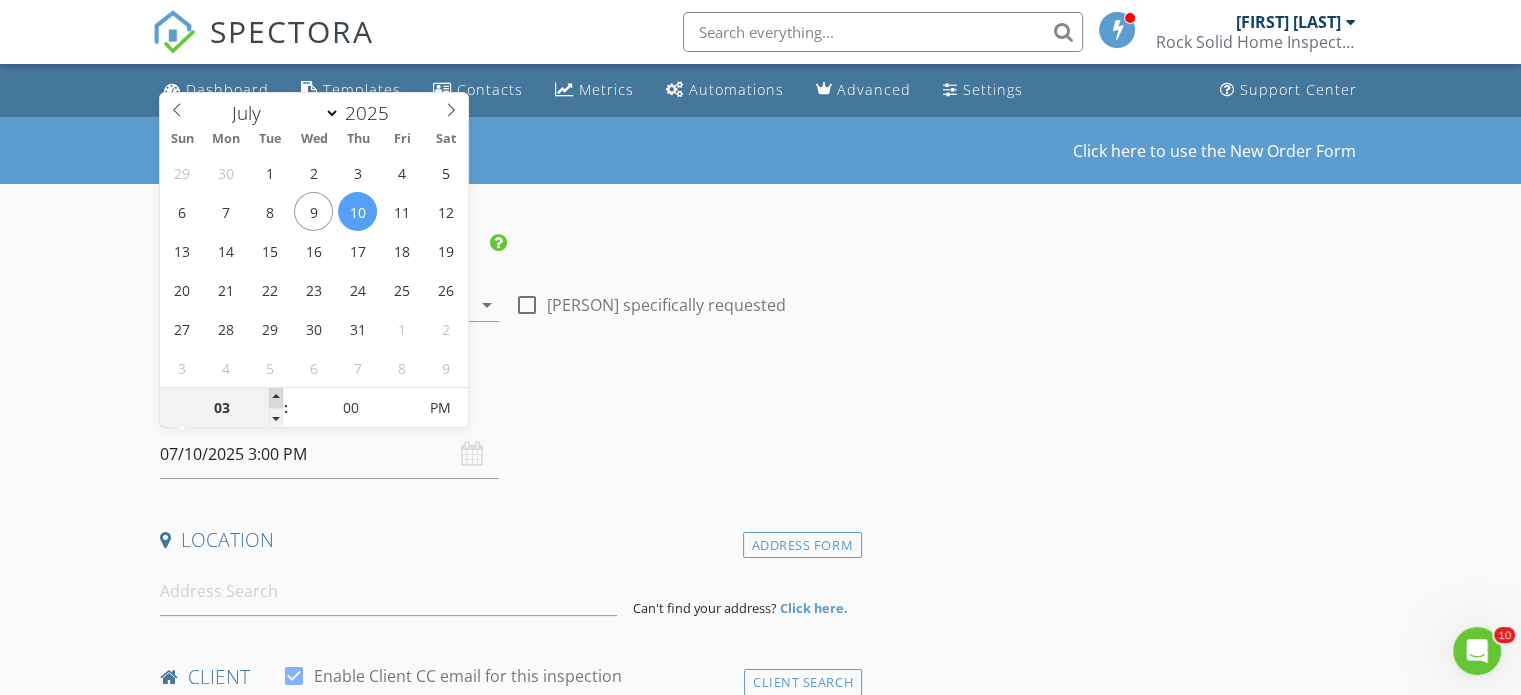 click at bounding box center (276, 398) 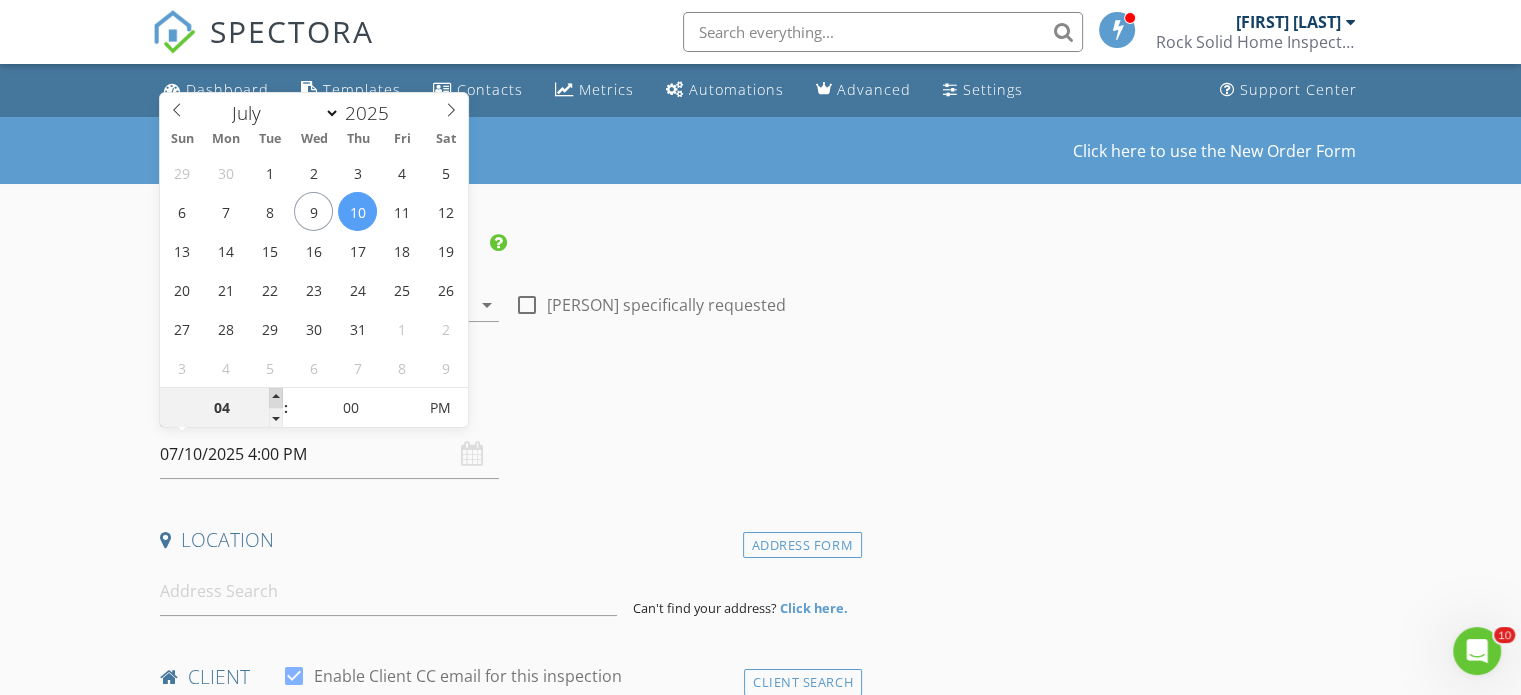 click at bounding box center (276, 398) 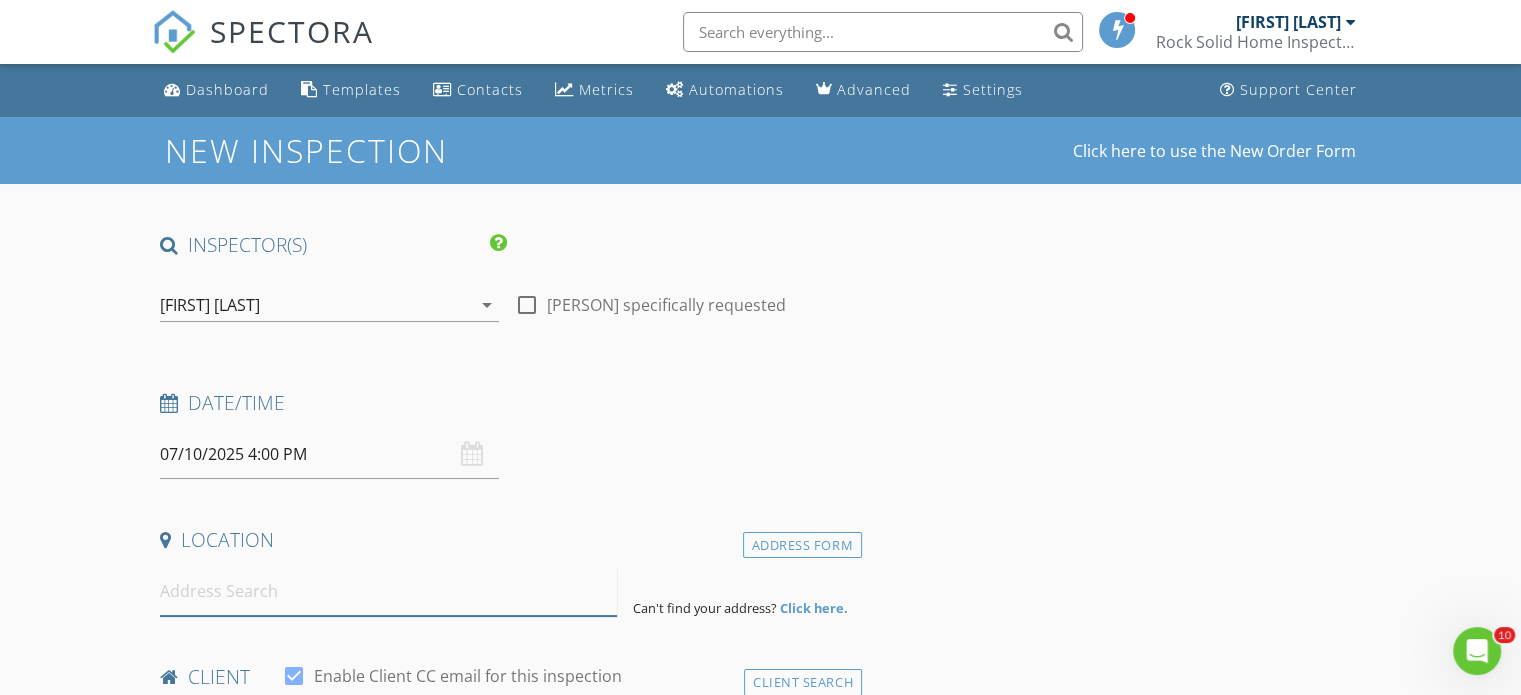 click at bounding box center [388, 591] 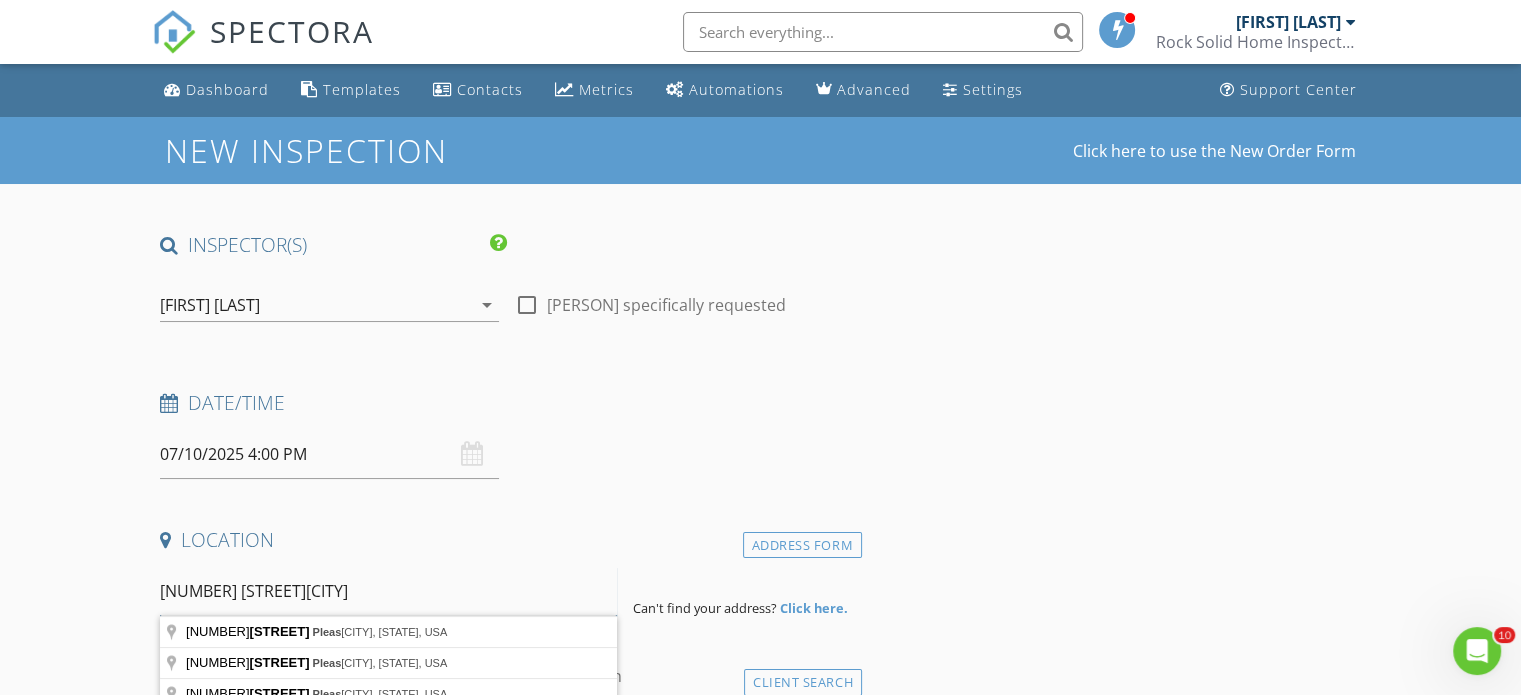 click on "[NUMBER] [STREET][CITY]" at bounding box center (388, 591) 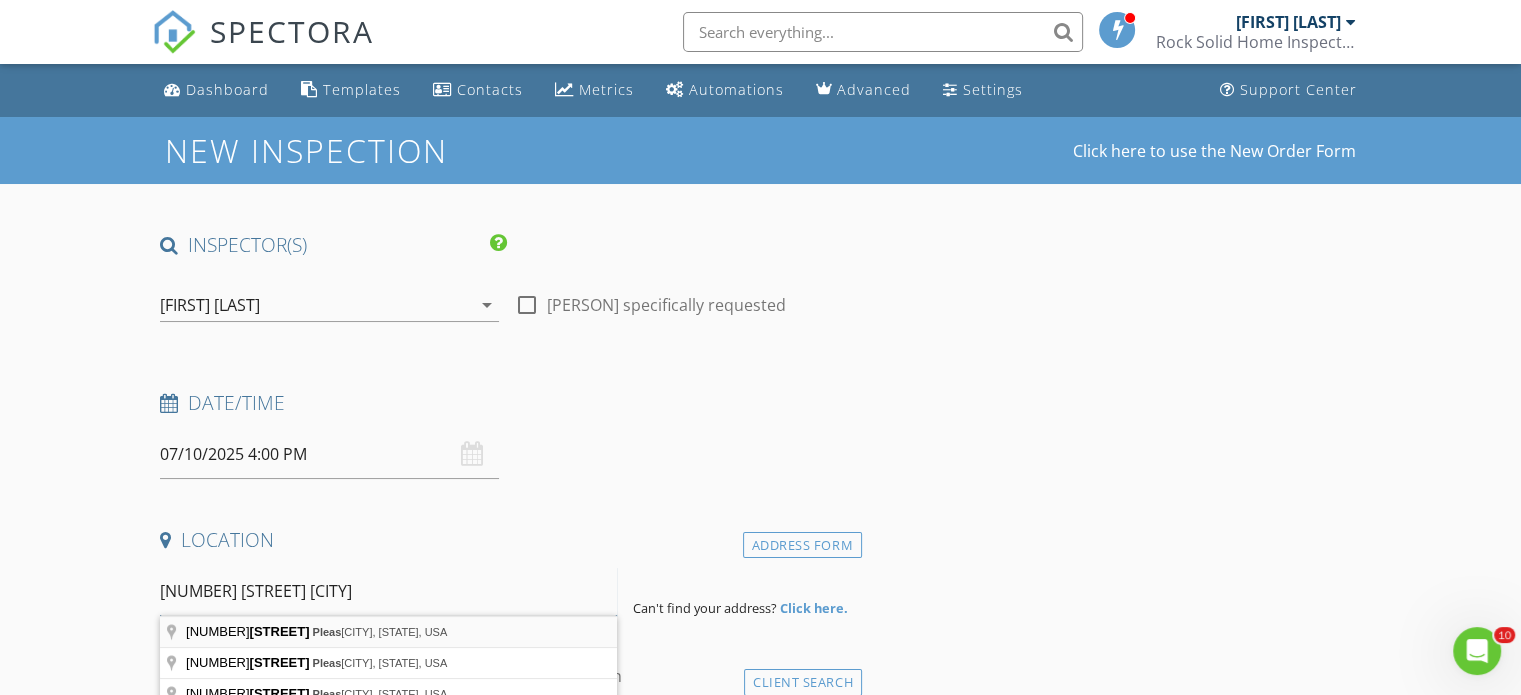 scroll, scrollTop: 100, scrollLeft: 0, axis: vertical 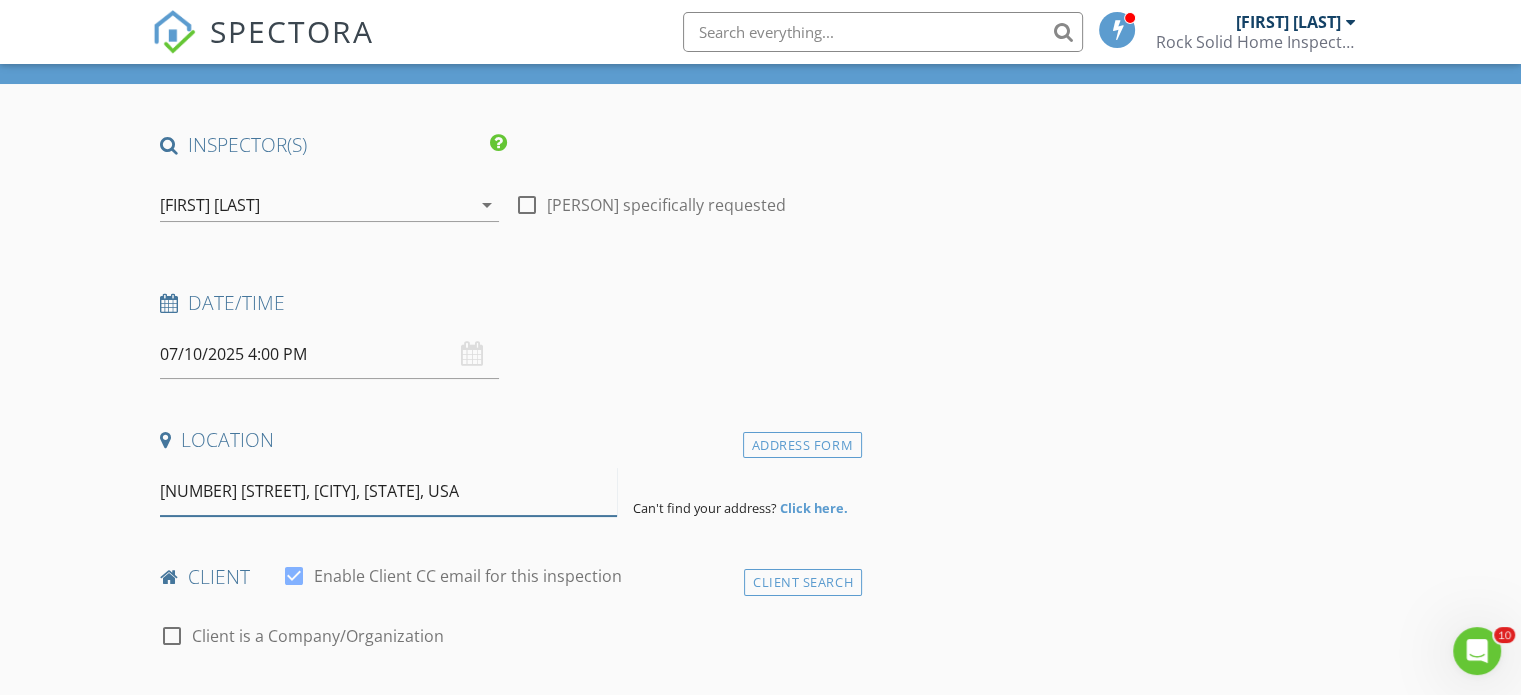 click on "[NUMBER] [STREET], [CITY], [STATE], USA" at bounding box center [388, 491] 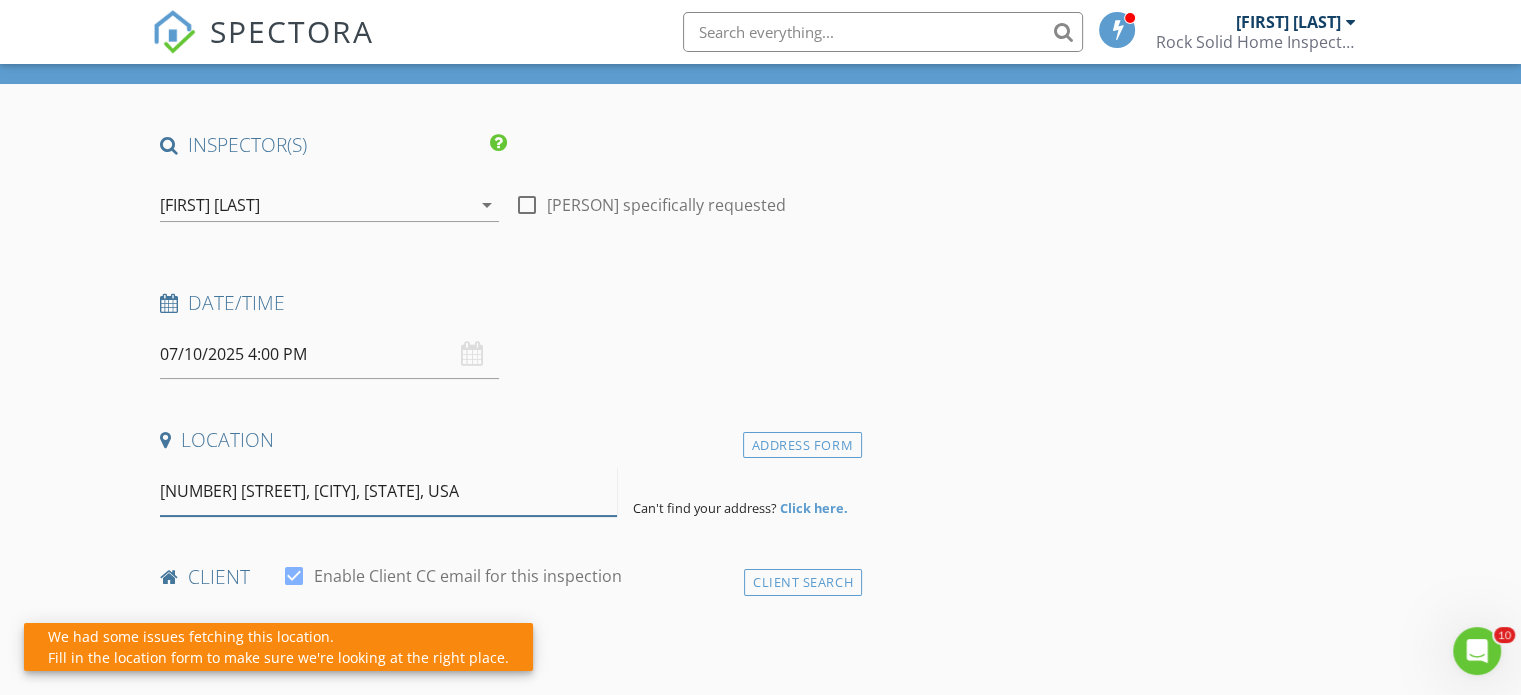 click on "[NUMBER] [STREET], [CITY], [STATE], USA" at bounding box center [388, 491] 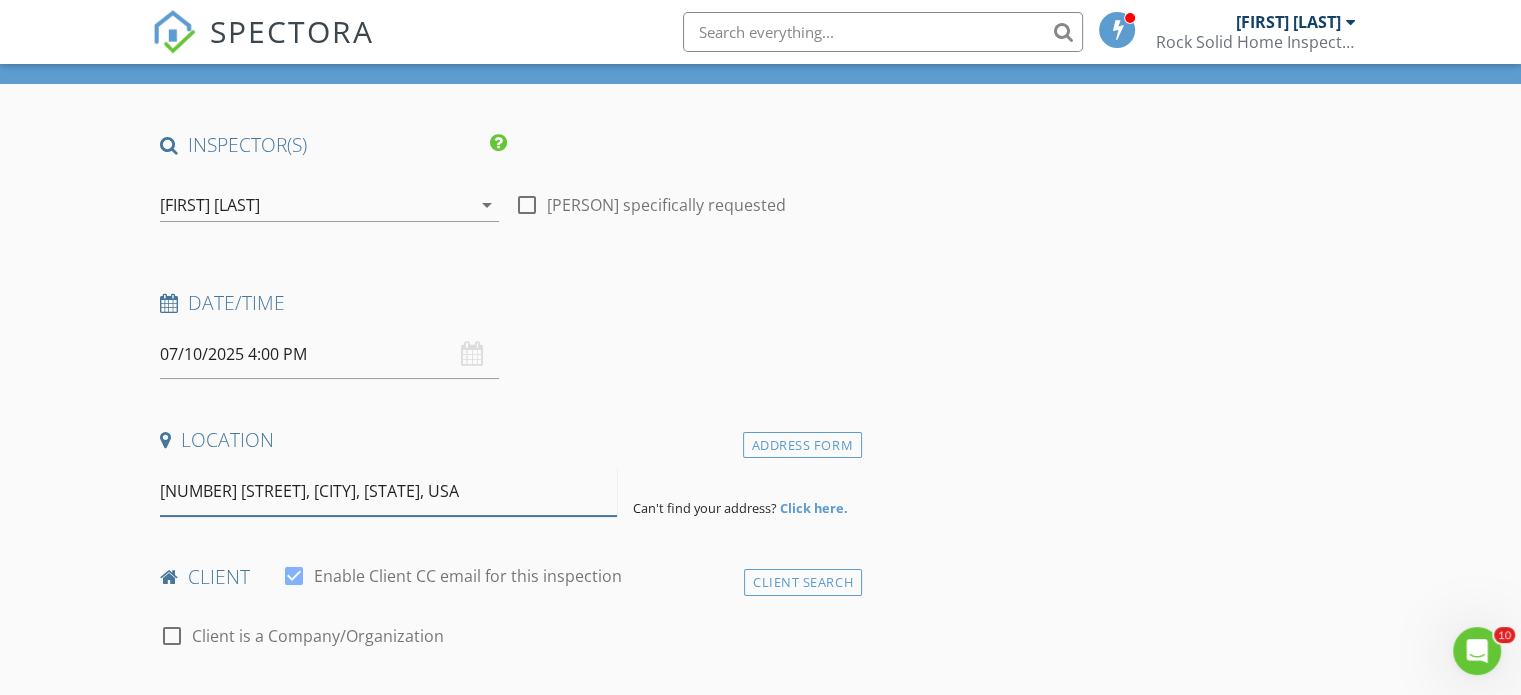 drag, startPoint x: 493, startPoint y: 496, endPoint x: 474, endPoint y: 499, distance: 19.235384 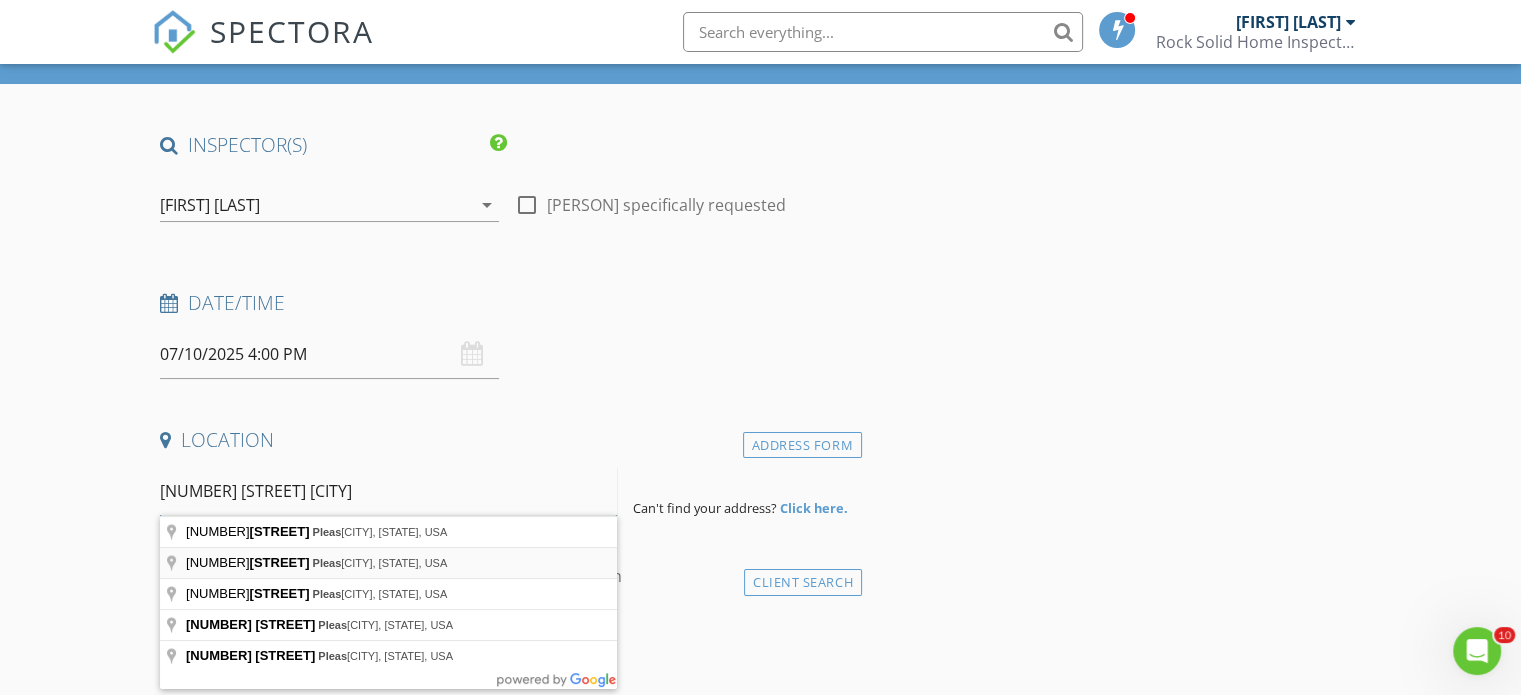 type on "[NUMBER] [STREET] [CITY]" 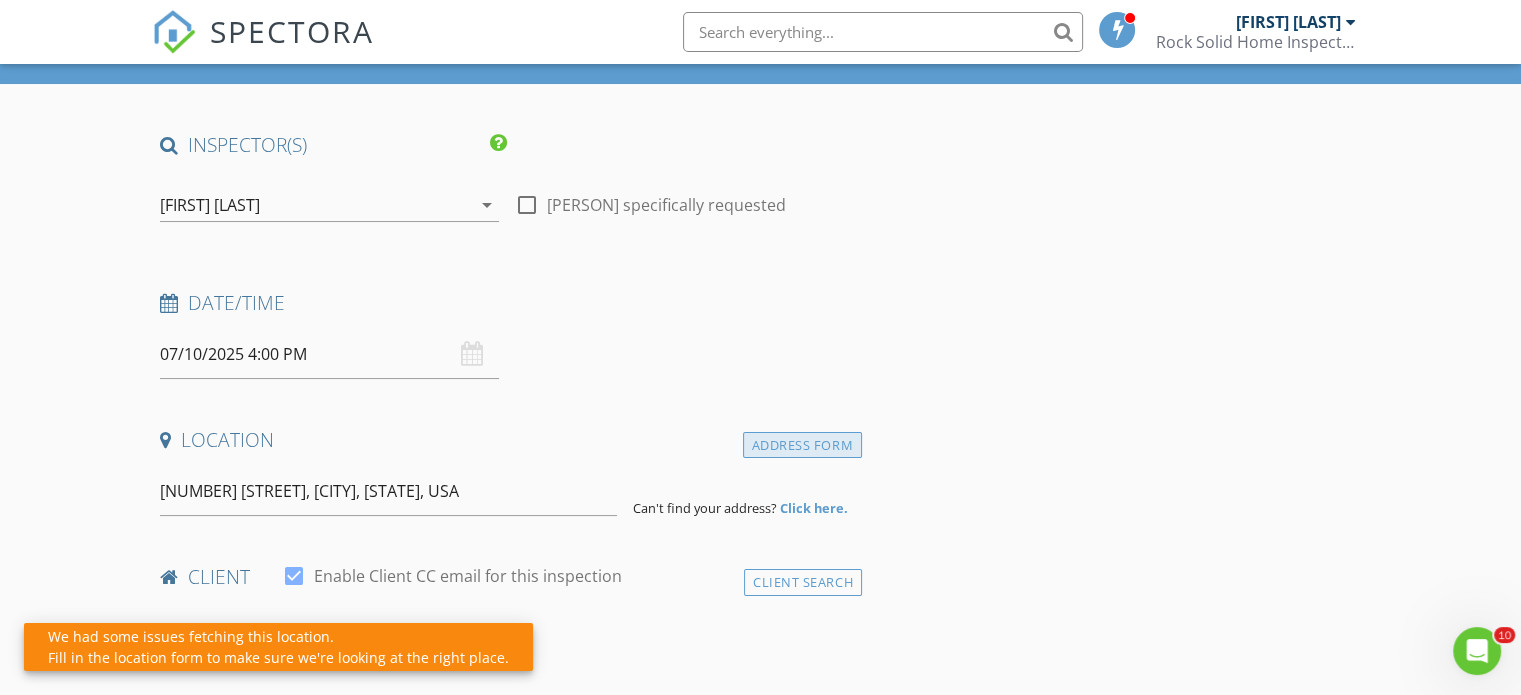 click on "Address Form" at bounding box center (802, 445) 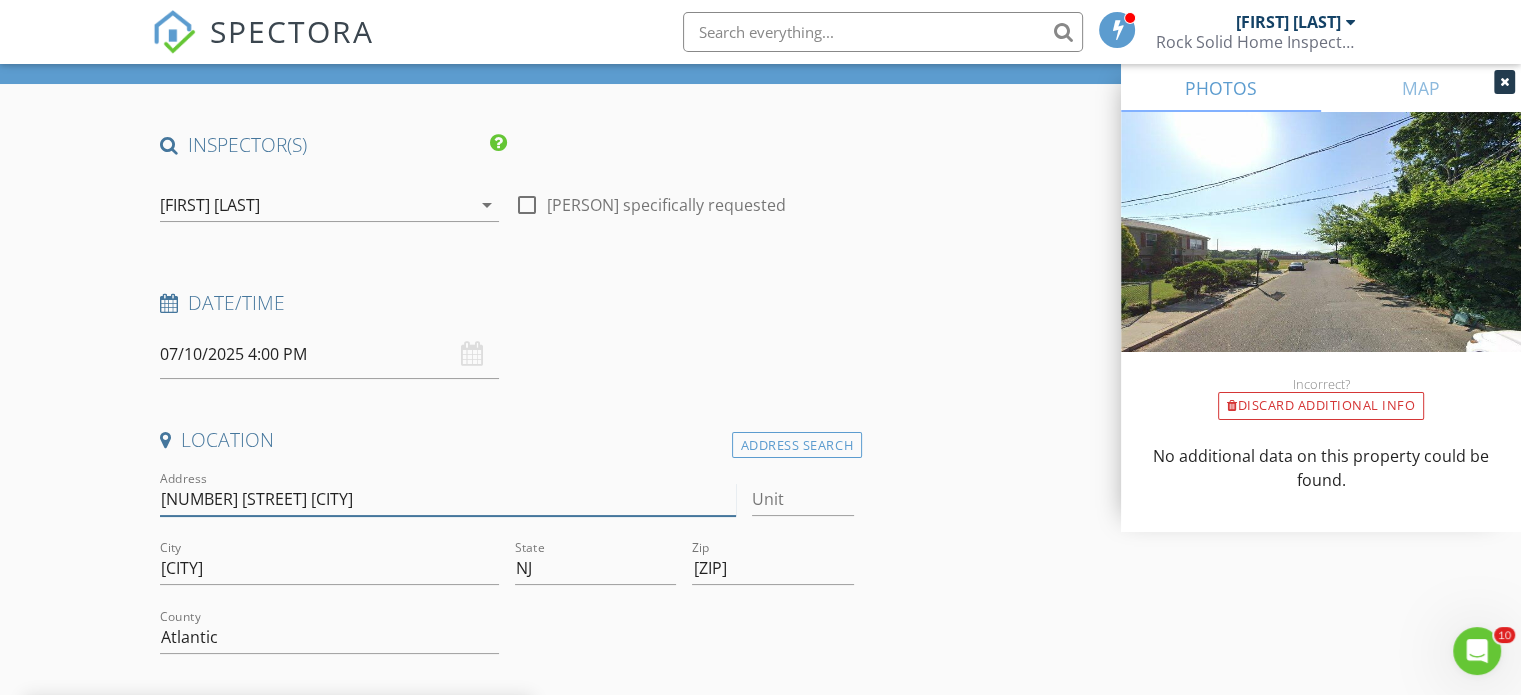 click on "[NUMBER] [STREET] [CITY]" at bounding box center (447, 499) 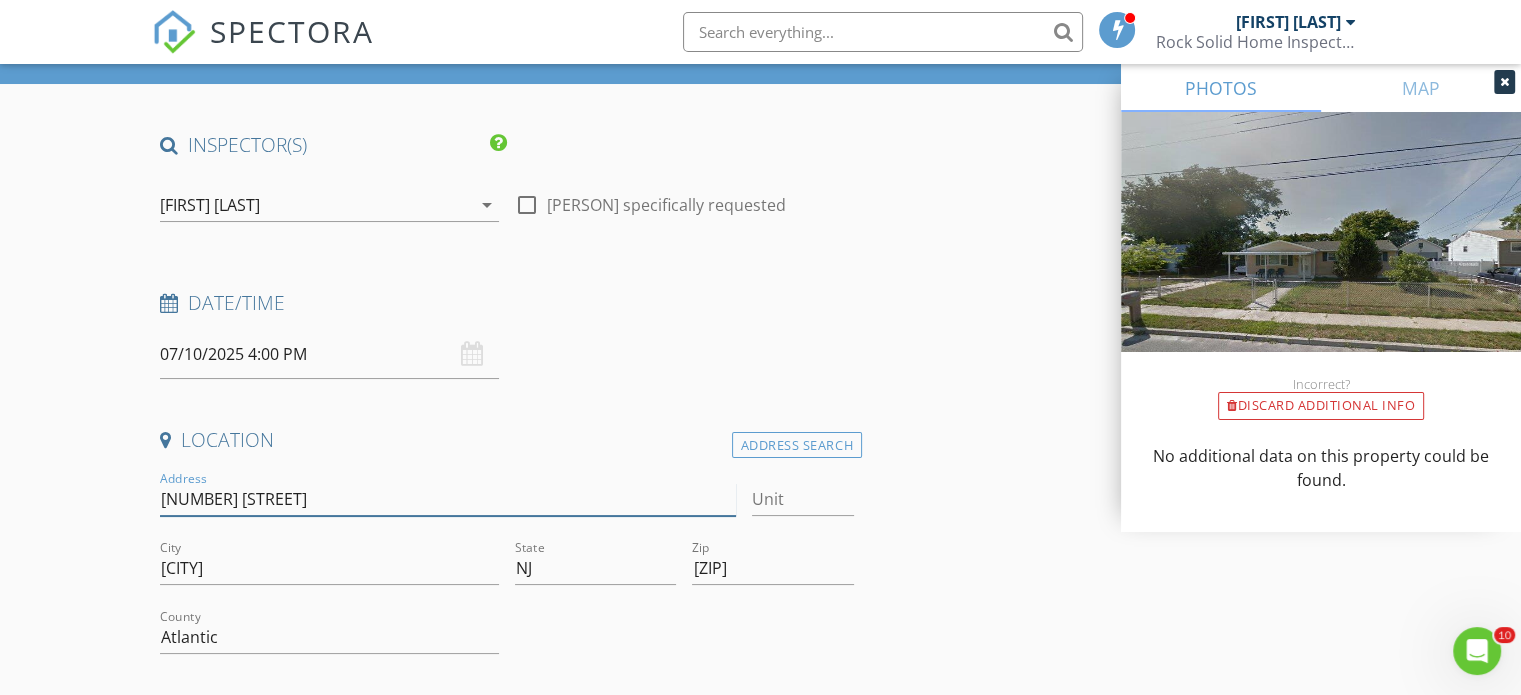 type on "[NUMBER] [STREET]" 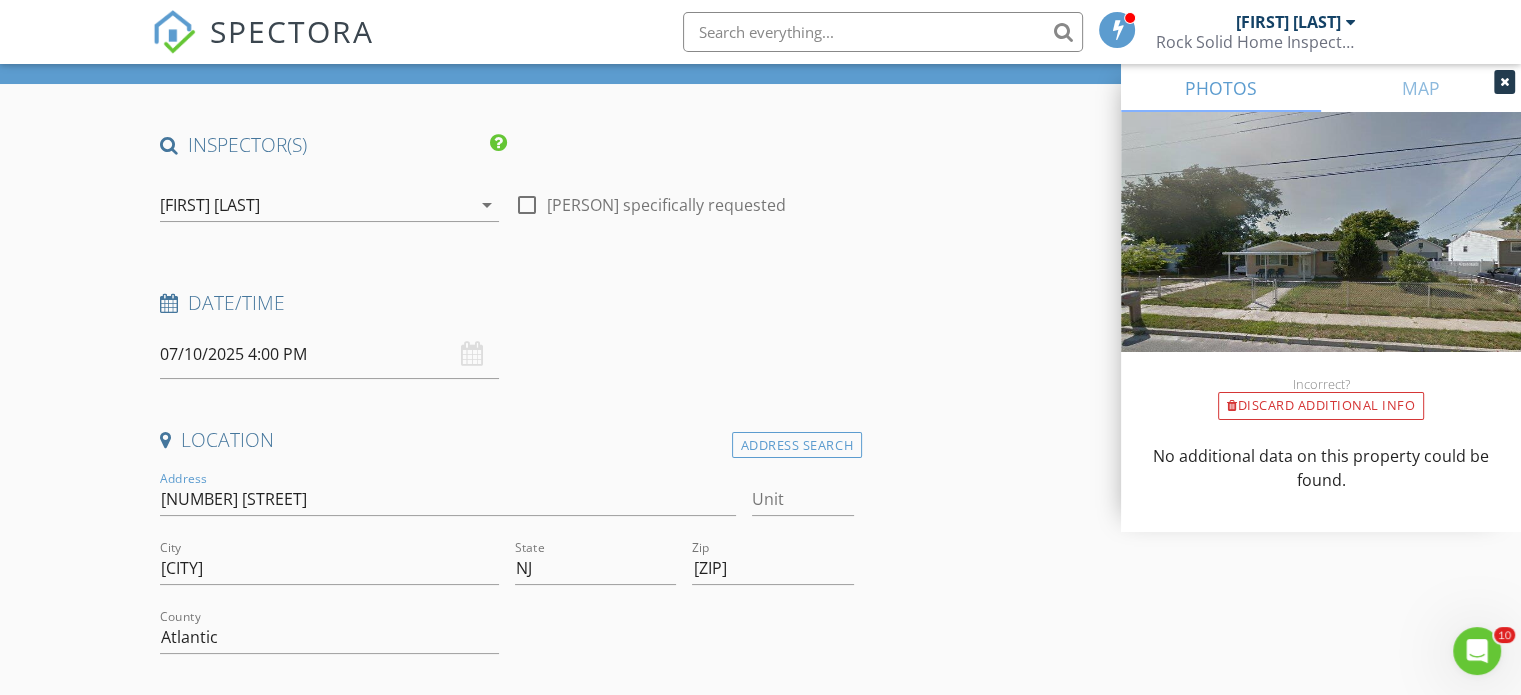 click on "[COMPANY]
check_box   [FIRST] [LAST]   PRIMARY   [FIRST] [LAST] arrow_drop_down   check_box_outline_blank [FIRST] [LAST] specifically requested
Date/Time
07/10/2025 4:00 PM
Location
Address Search       Address [NUMBER] [STREET]   Unit   City [CITY]   State [STATE]   Zip [ZIP]   County Atlantic     Square Feet   Year Built   Foundation arrow_drop_down     [FIRST] [LAST]     31.2 miles     (41 minutes)
client
check_box Enable Client CC email for this inspection   Client Search     check_box_outline_blank Client is a Company/Organization     First Name   Last Name   Email   CC Email   Phone           Notes   Private Notes
ADDITIONAL client
SERVICES
check_box_outline_blank   New Service   check_box_outline_blank   New Service Copy   check_box_outline_blank" at bounding box center [760, 1771] 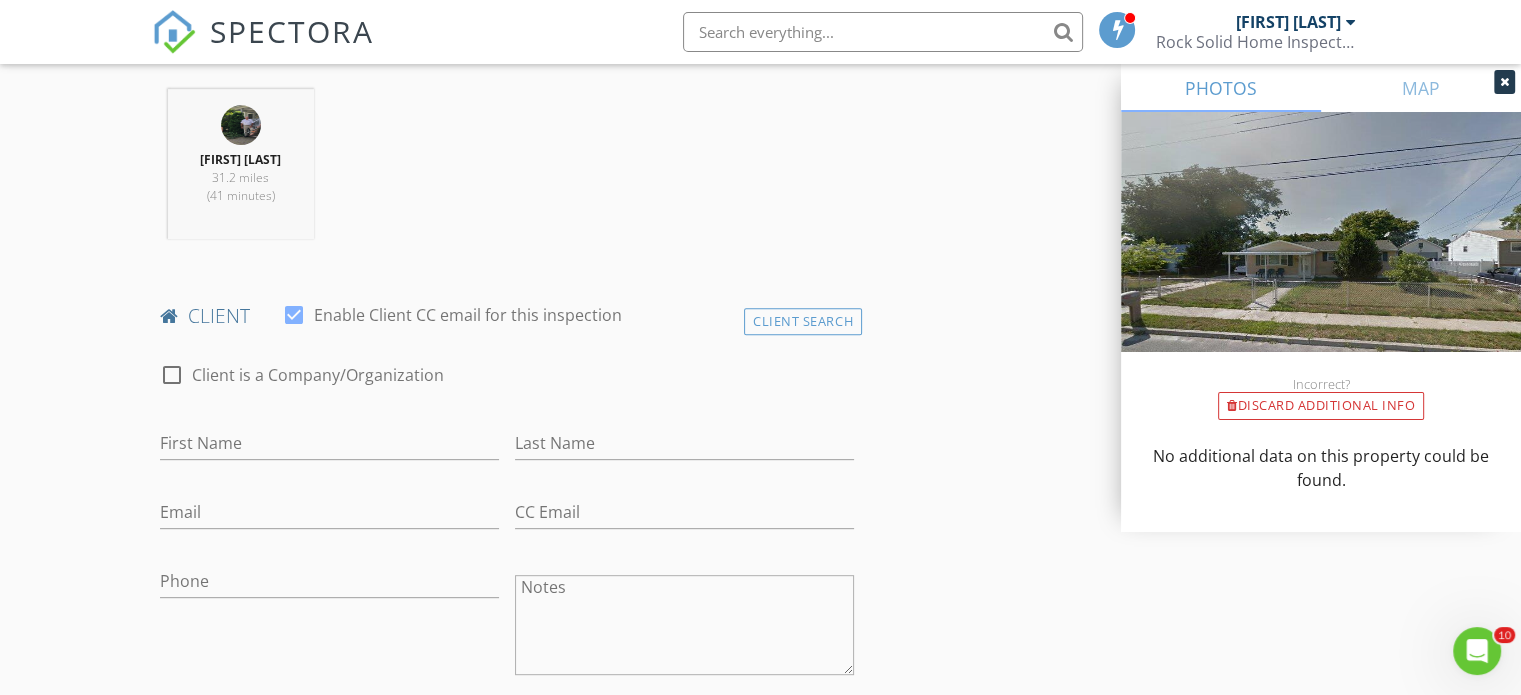 scroll, scrollTop: 800, scrollLeft: 0, axis: vertical 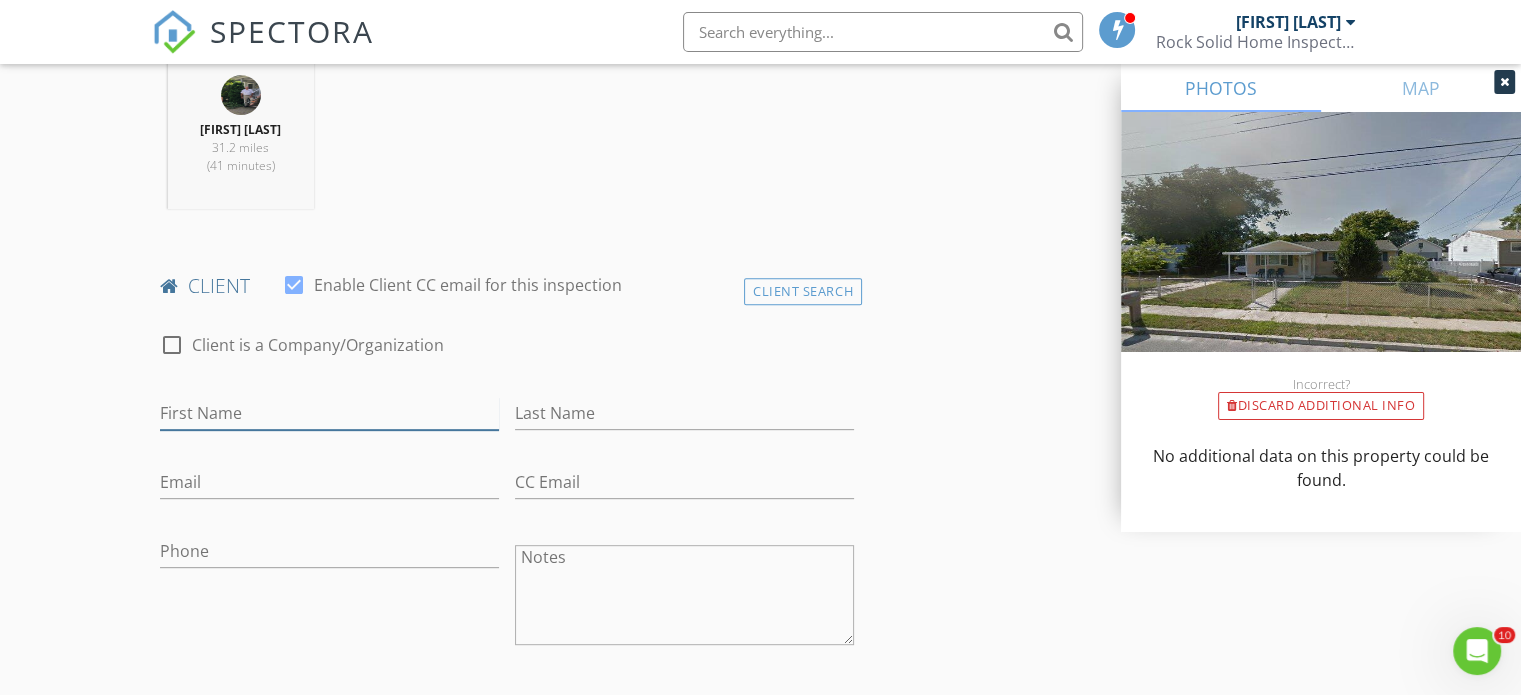 click on "First Name" at bounding box center (329, 413) 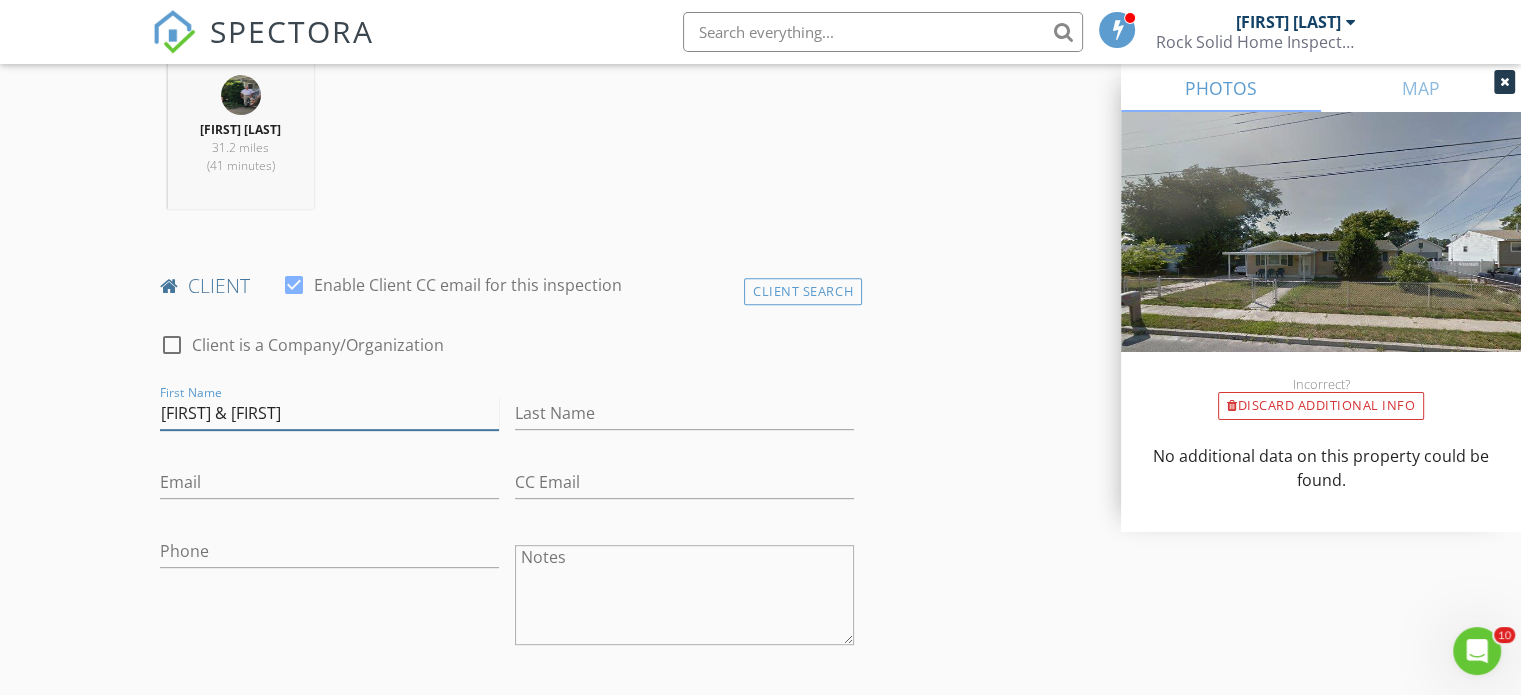 type on "[FIRST] & [FIRST]" 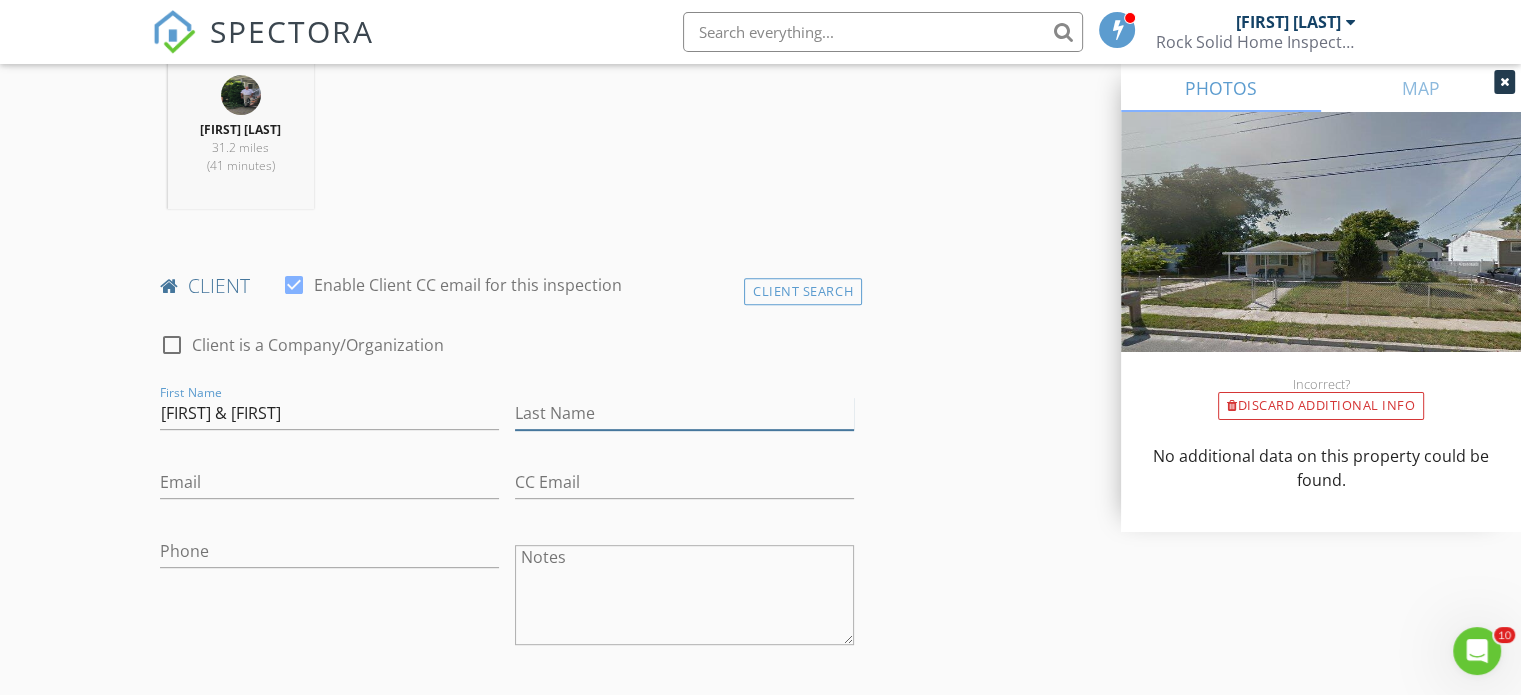 click on "Last Name" at bounding box center [684, 413] 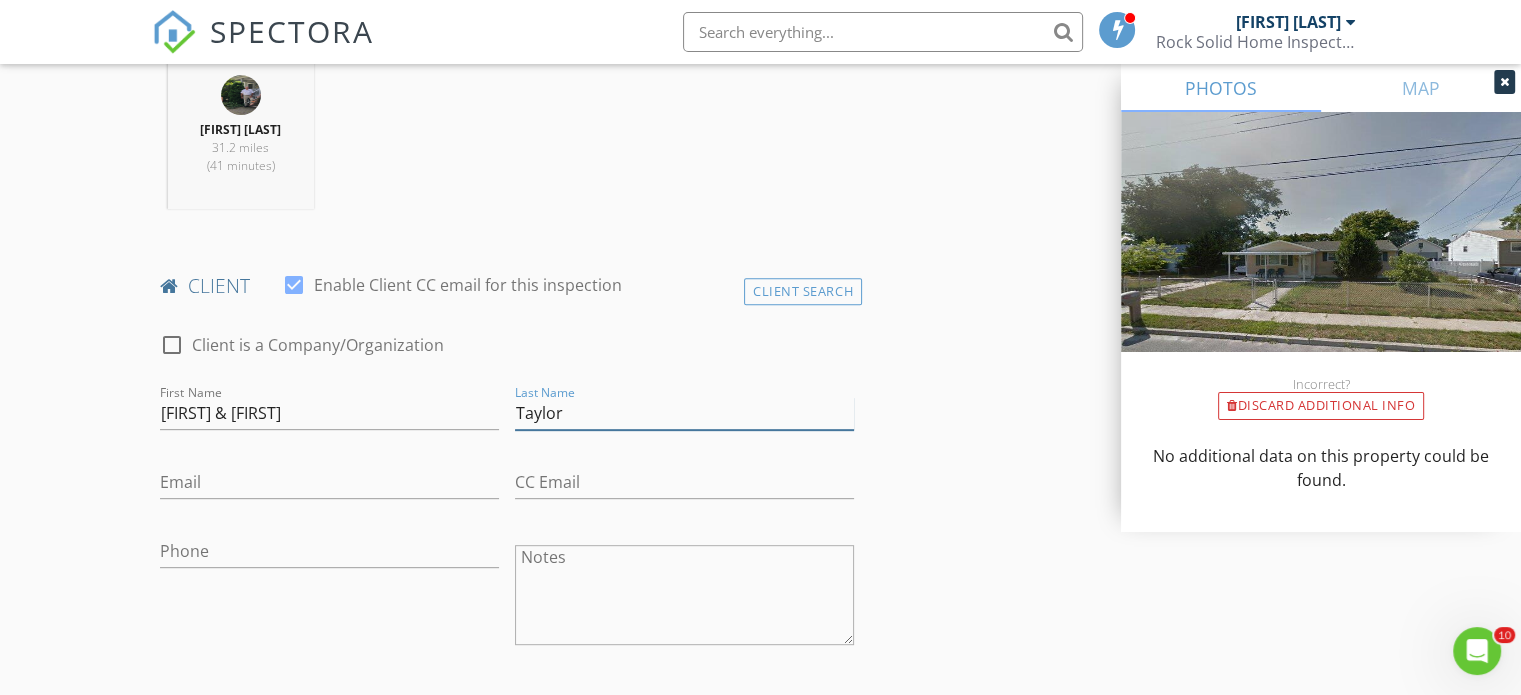 type on "Taylor" 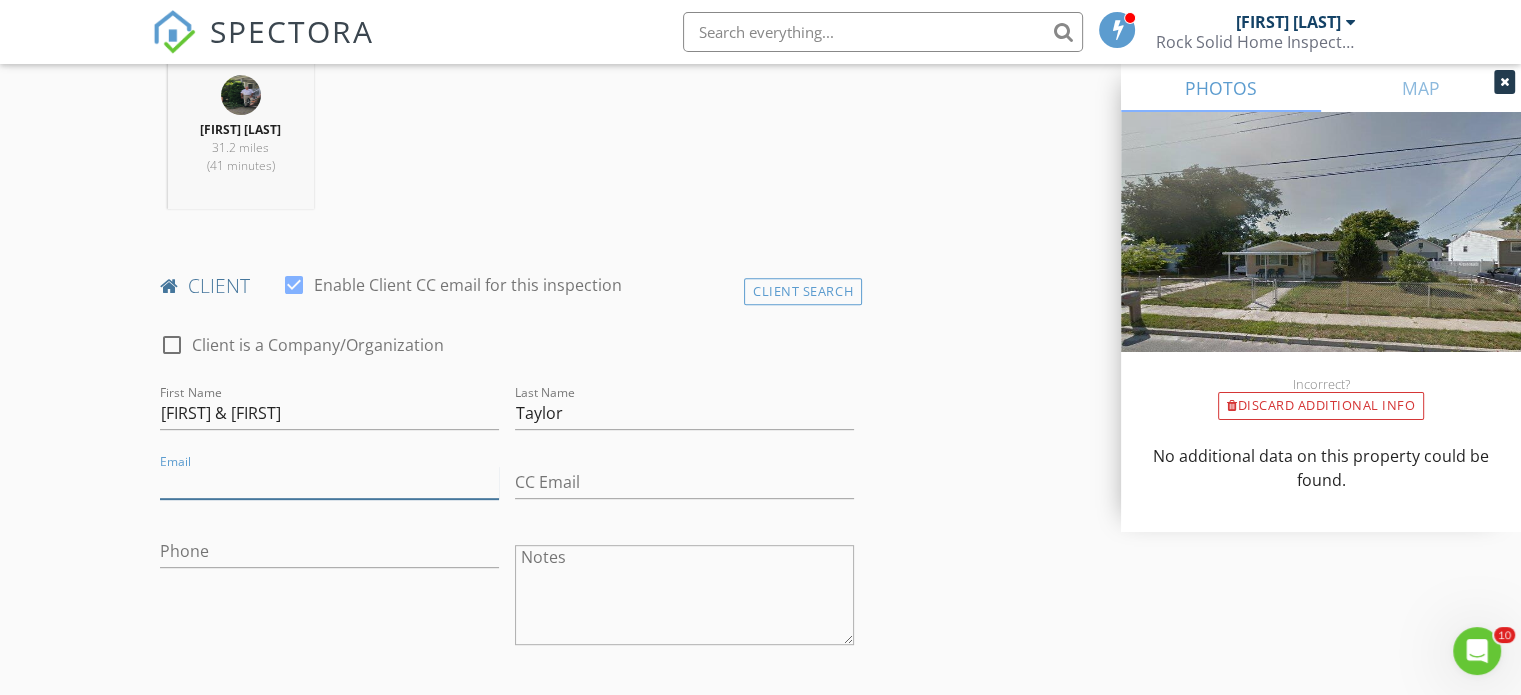 click on "Email" at bounding box center (329, 482) 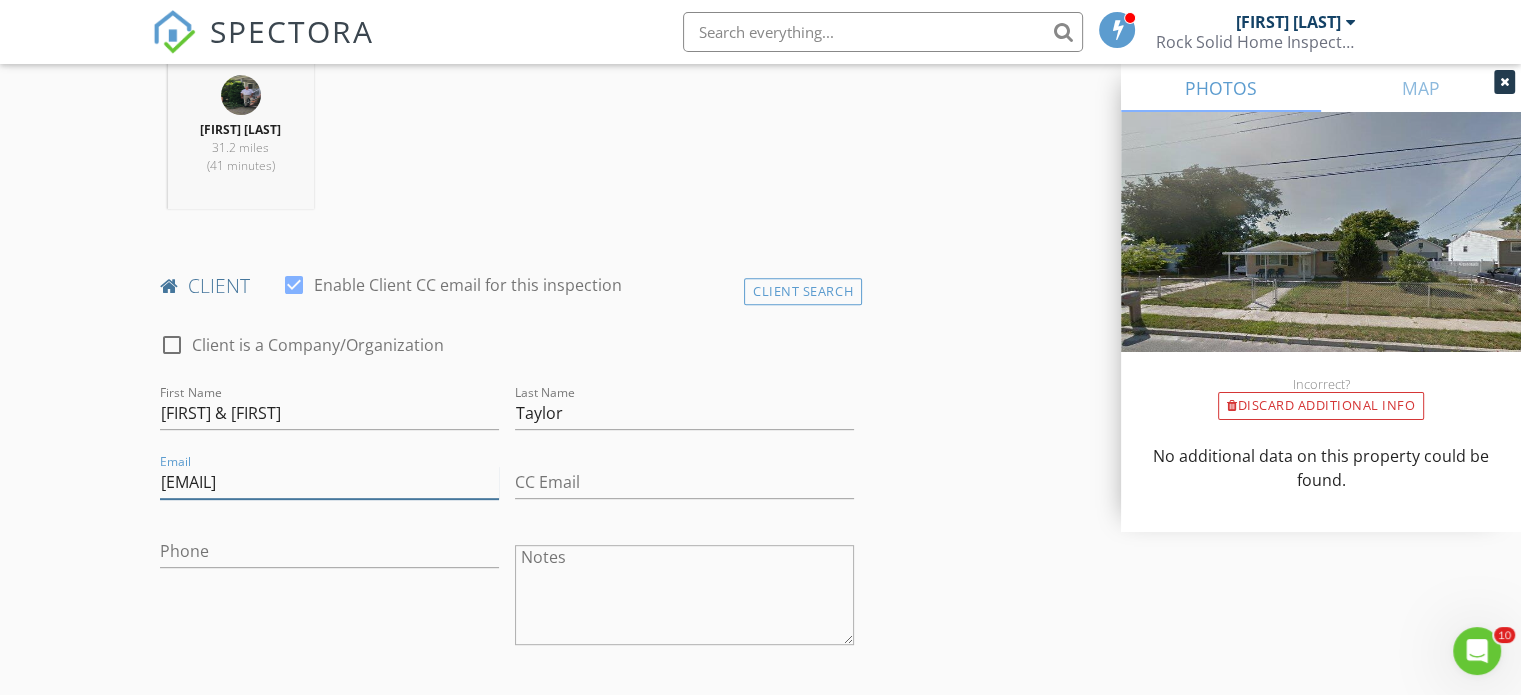 type on "[EMAIL]" 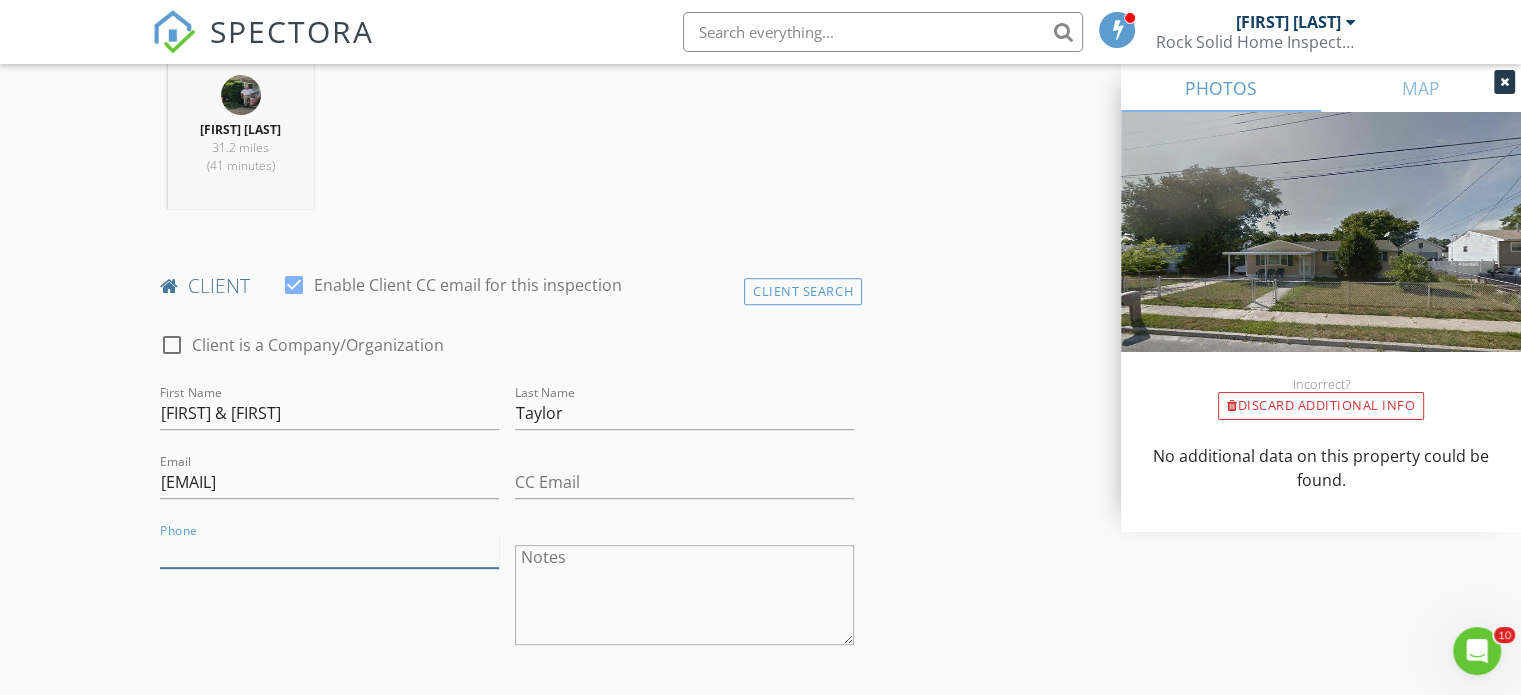 click on "Phone" at bounding box center [329, 551] 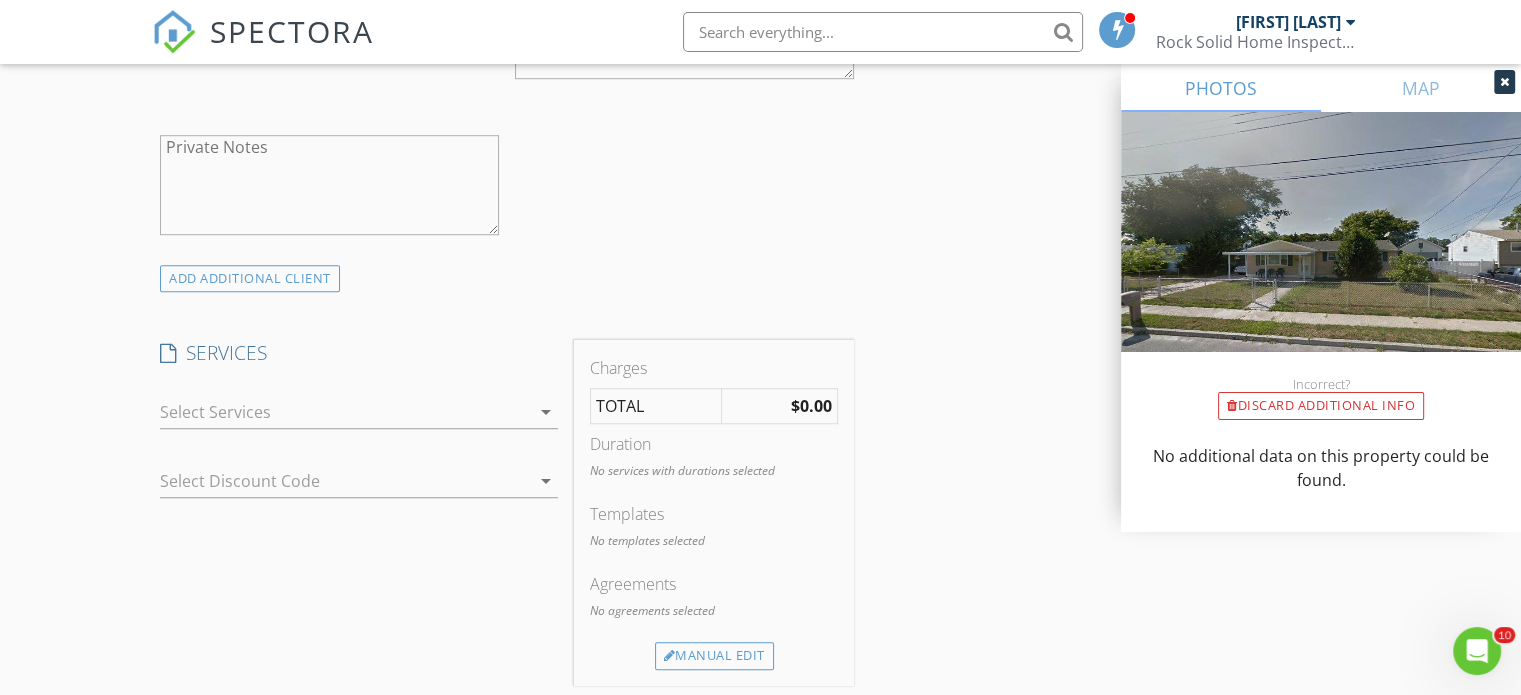 scroll, scrollTop: 1500, scrollLeft: 0, axis: vertical 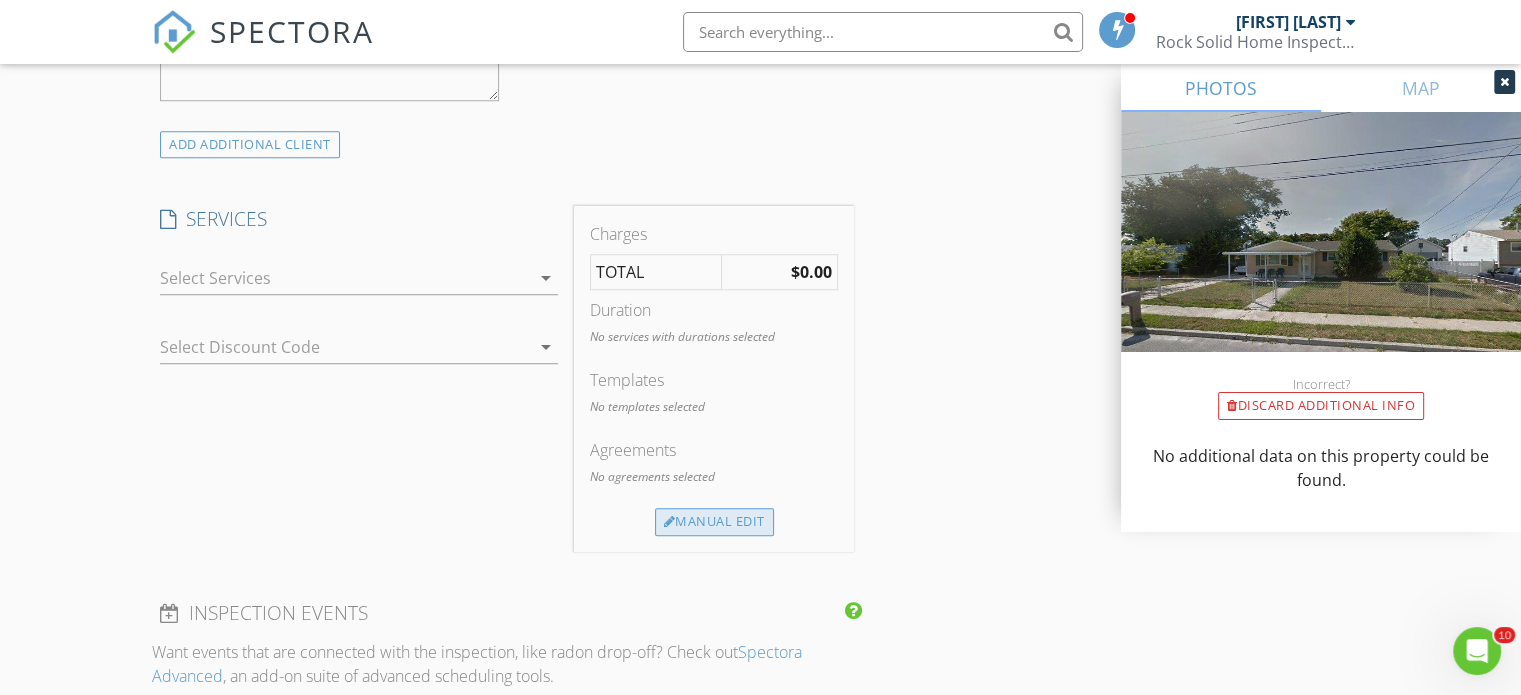 type on "[PHONE]" 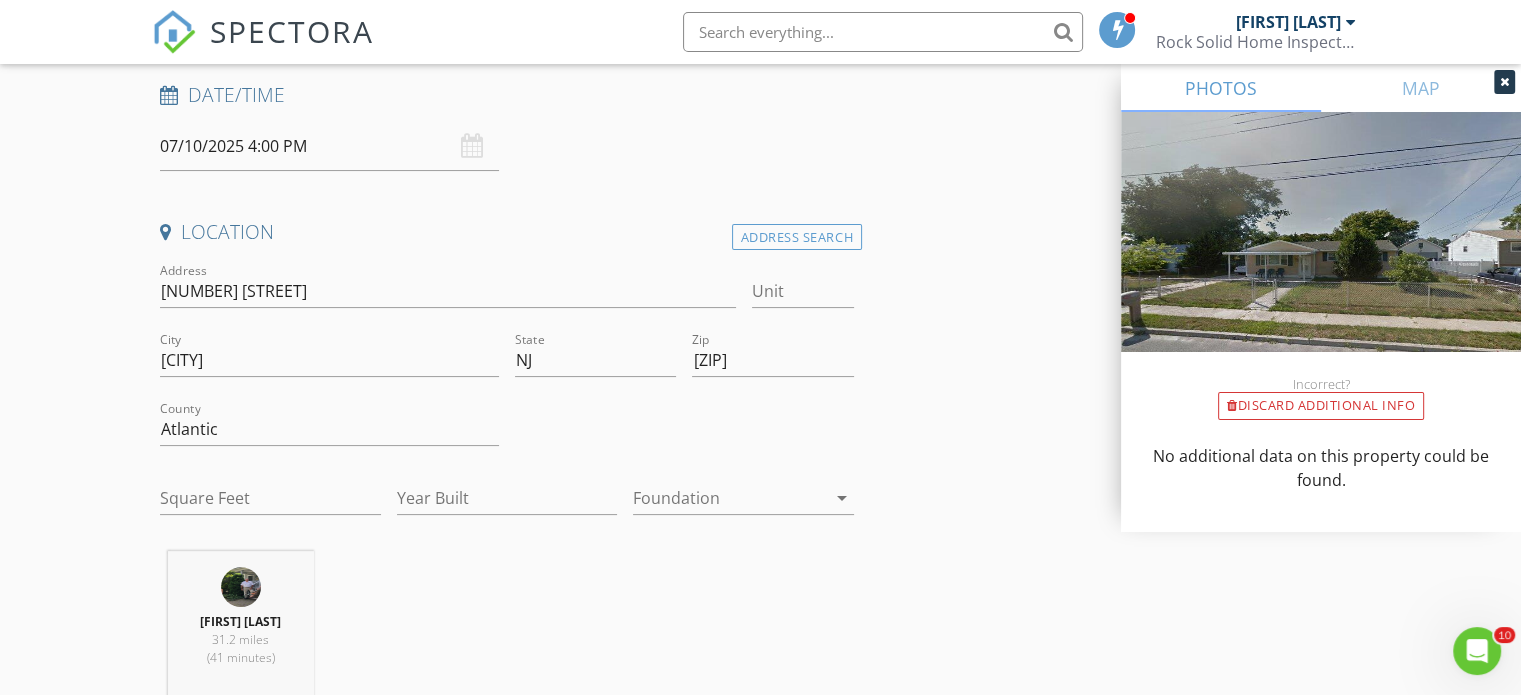 scroll, scrollTop: 300, scrollLeft: 0, axis: vertical 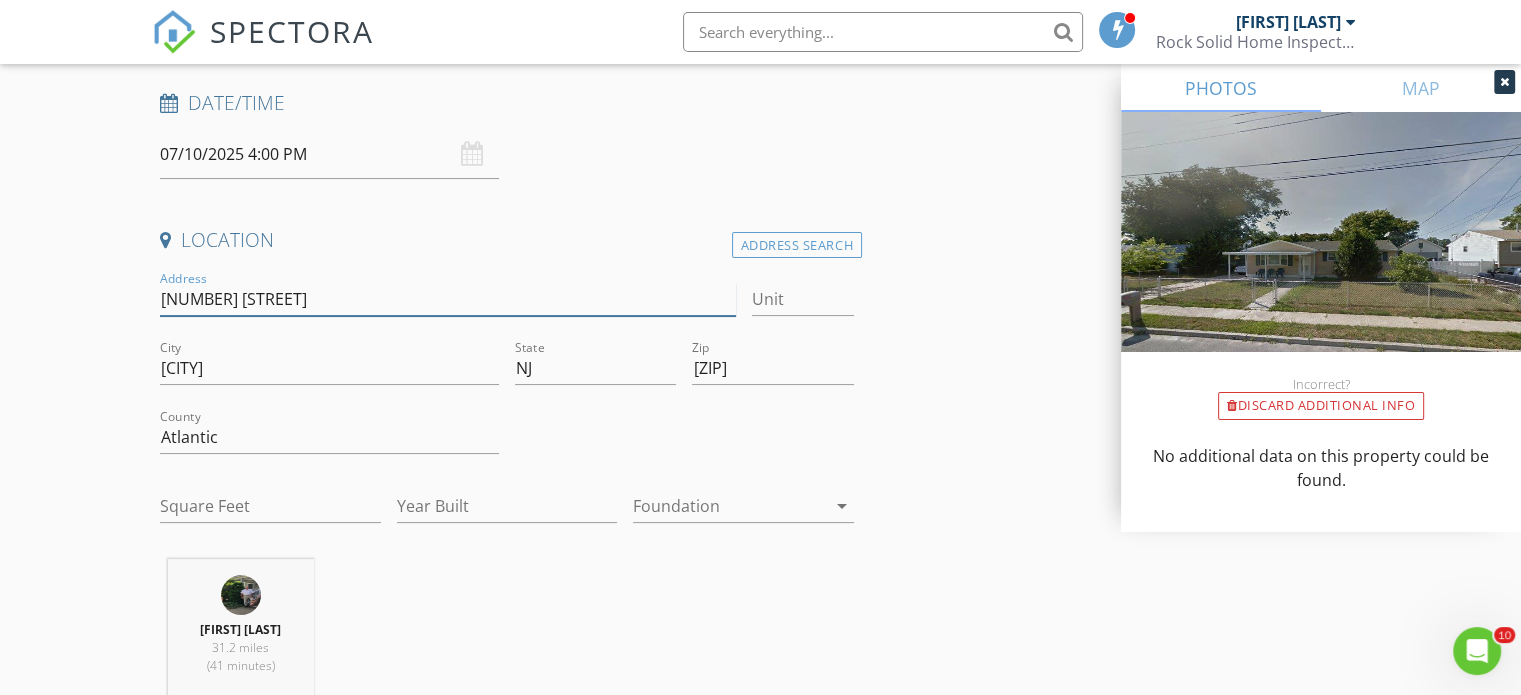 click on "[NUMBER] [STREET]" at bounding box center (447, 299) 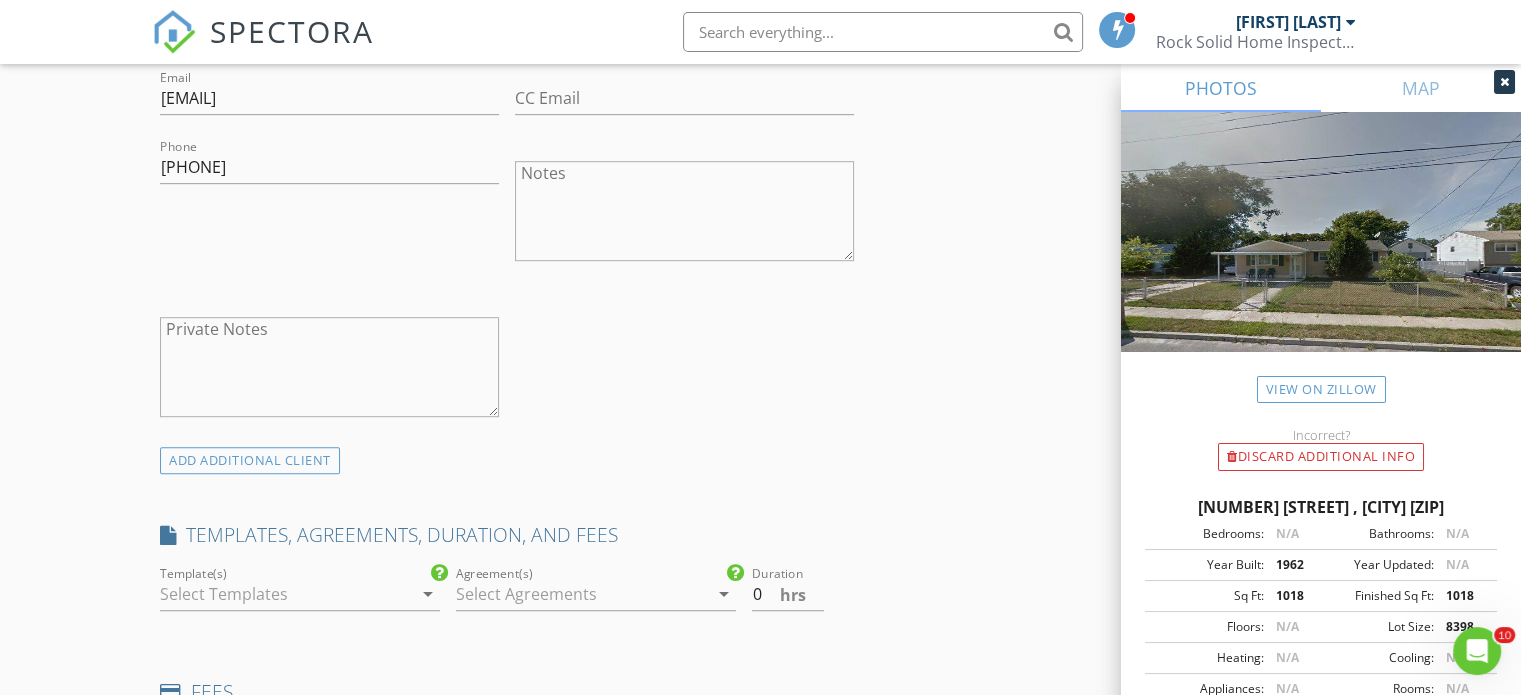 scroll, scrollTop: 1200, scrollLeft: 0, axis: vertical 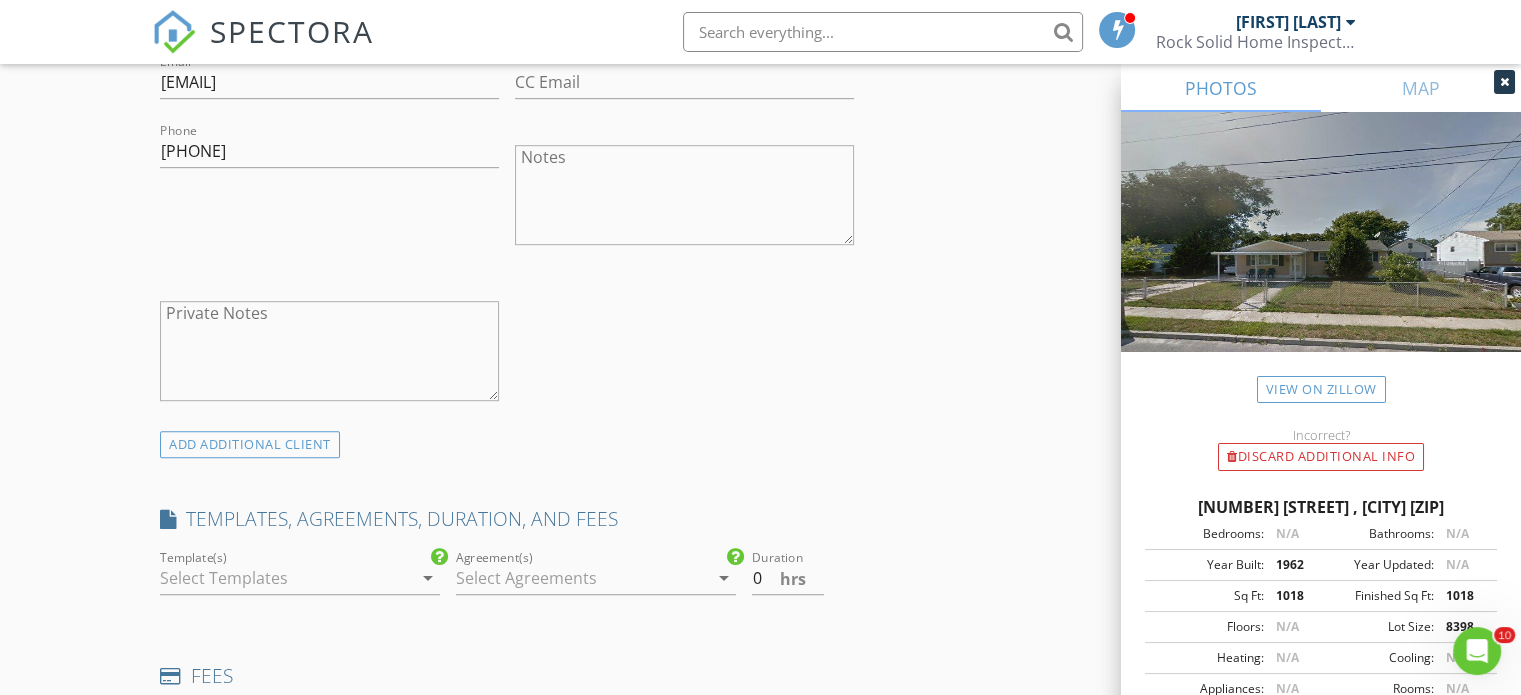 type on "[NUMBER] [STREET]" 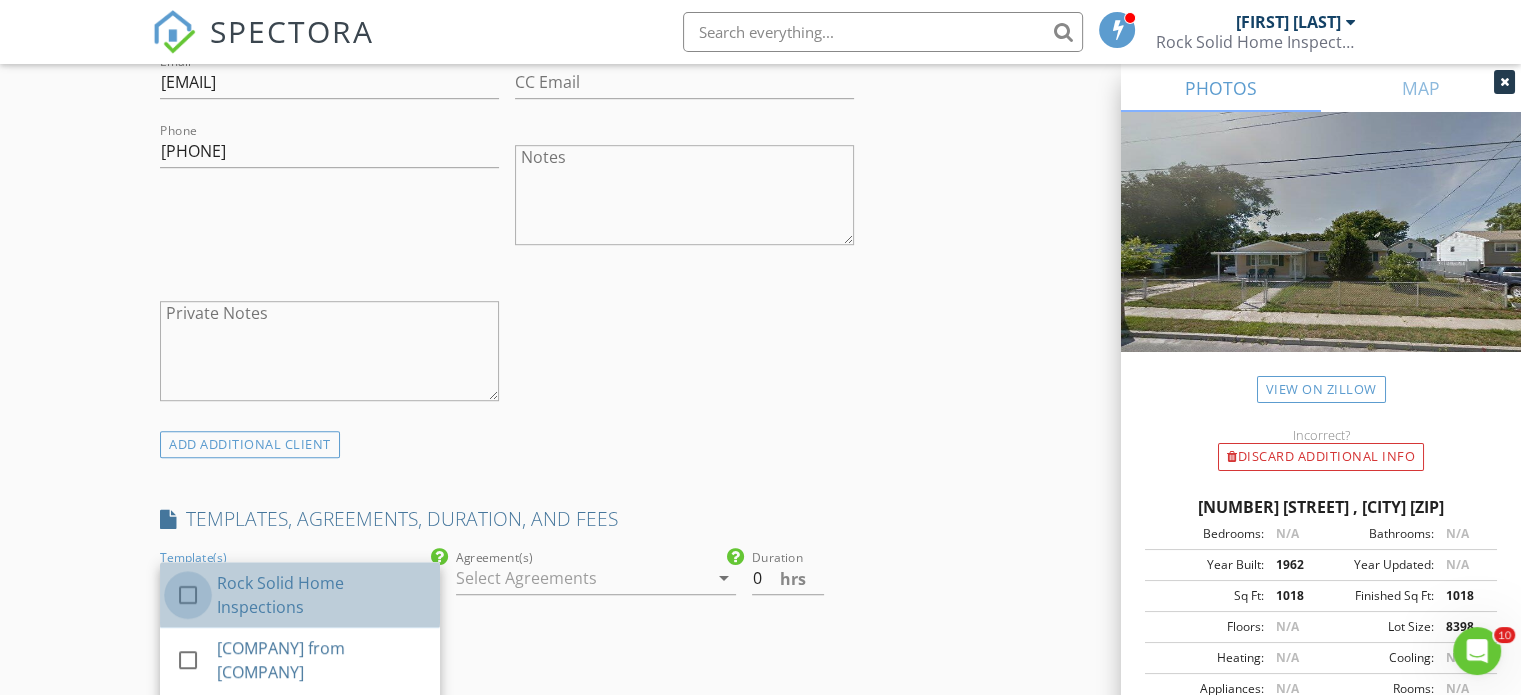 click at bounding box center (188, 595) 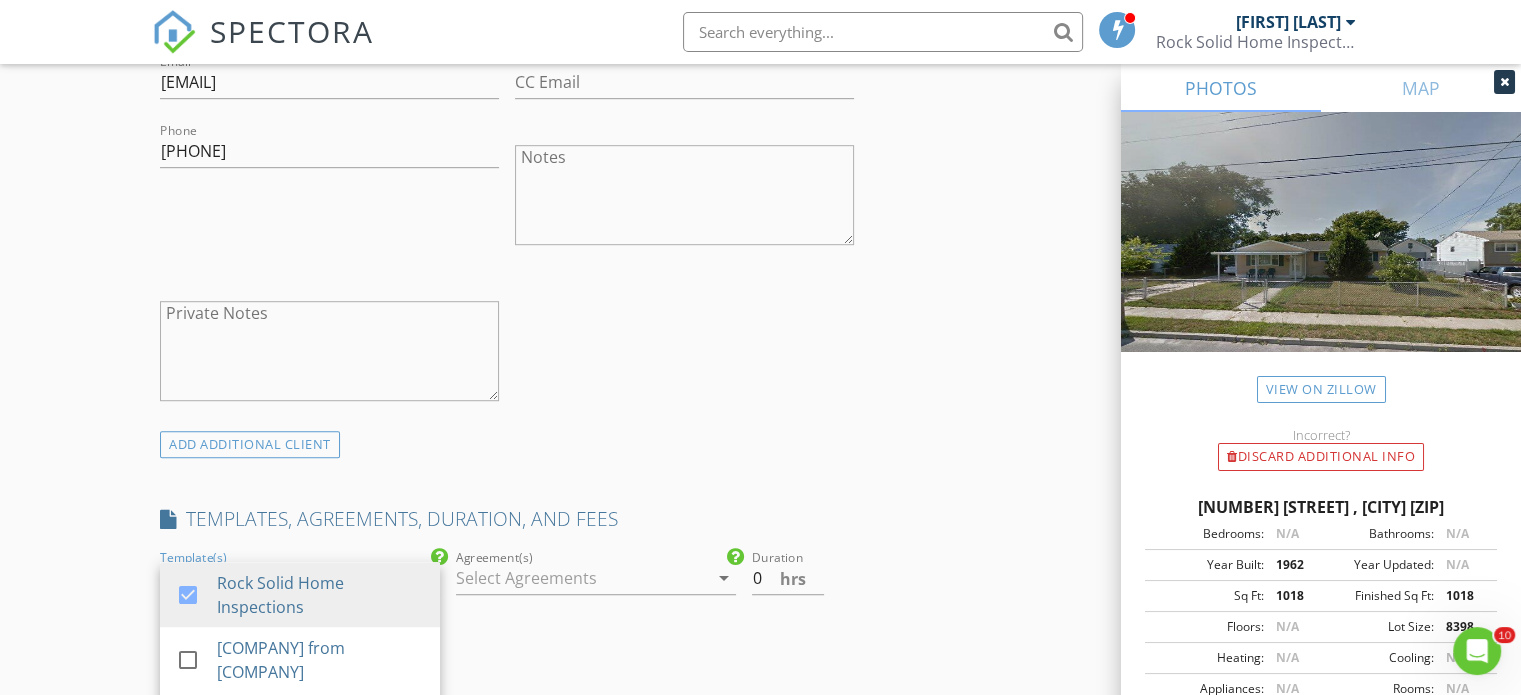 click on "arrow_drop_down" at bounding box center (724, 578) 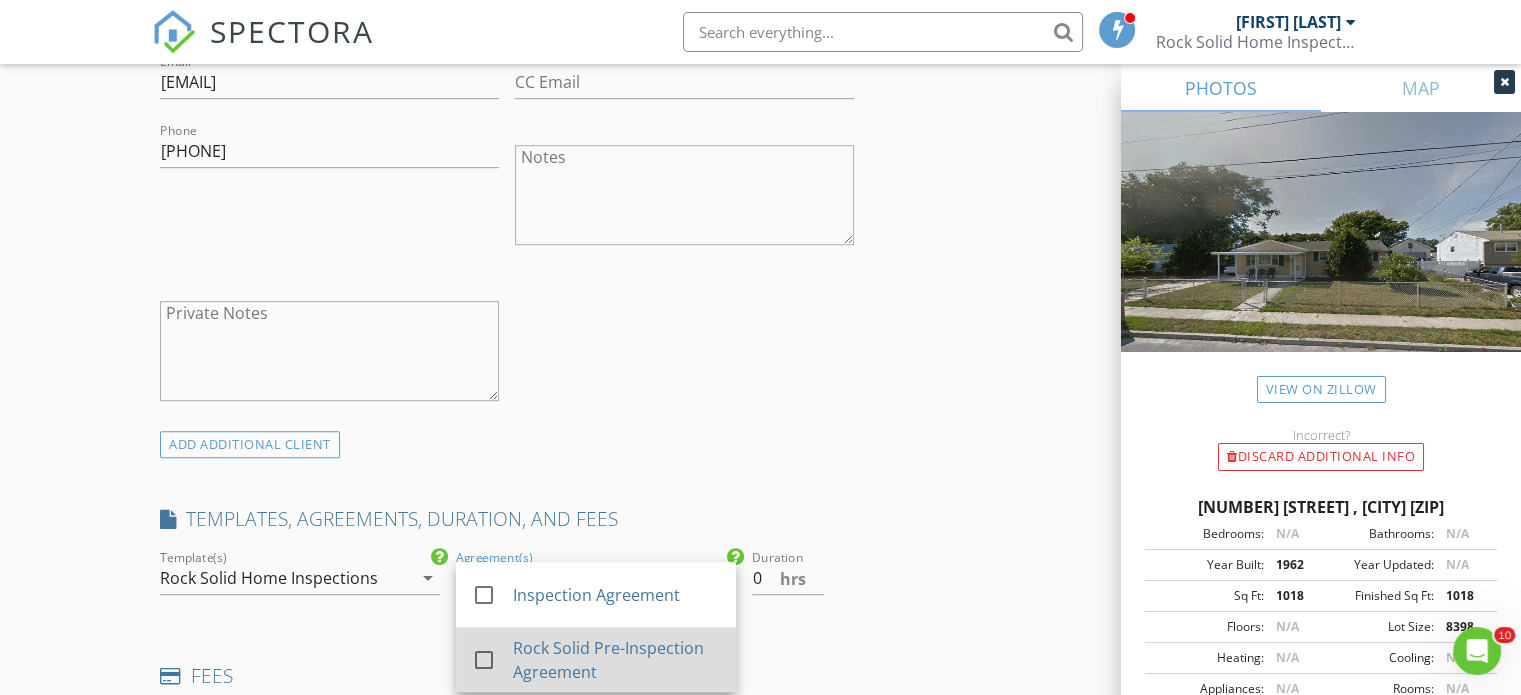 click at bounding box center [484, 595] 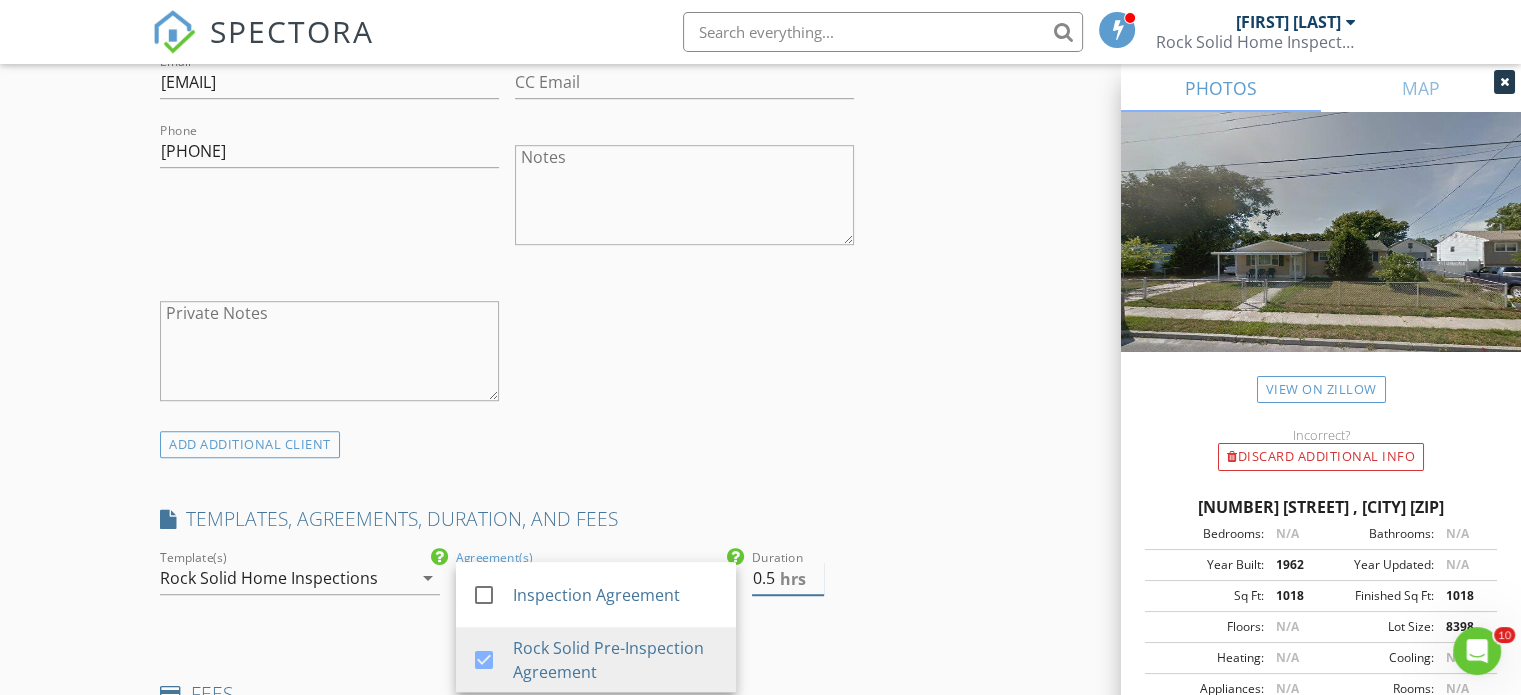 click on "0.5" at bounding box center (788, 578) 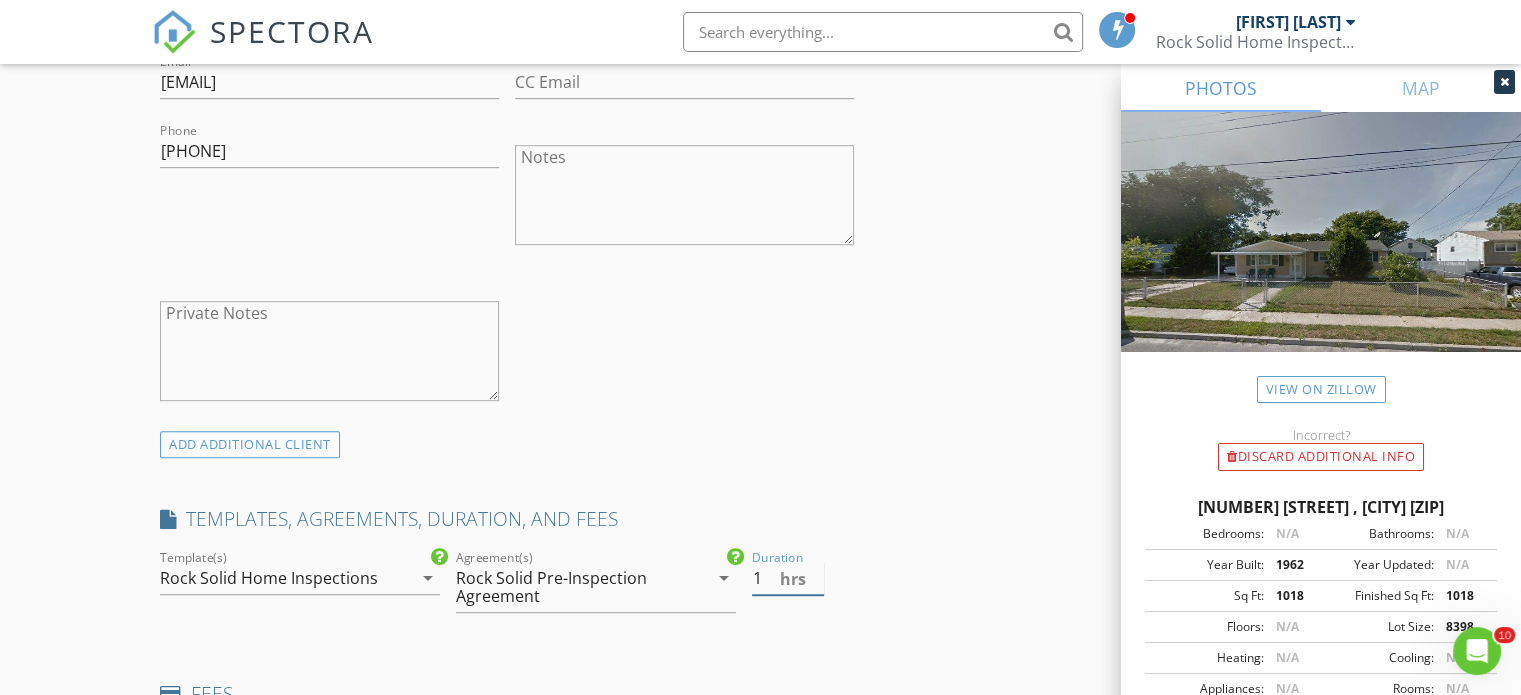 click on "1" at bounding box center (788, 578) 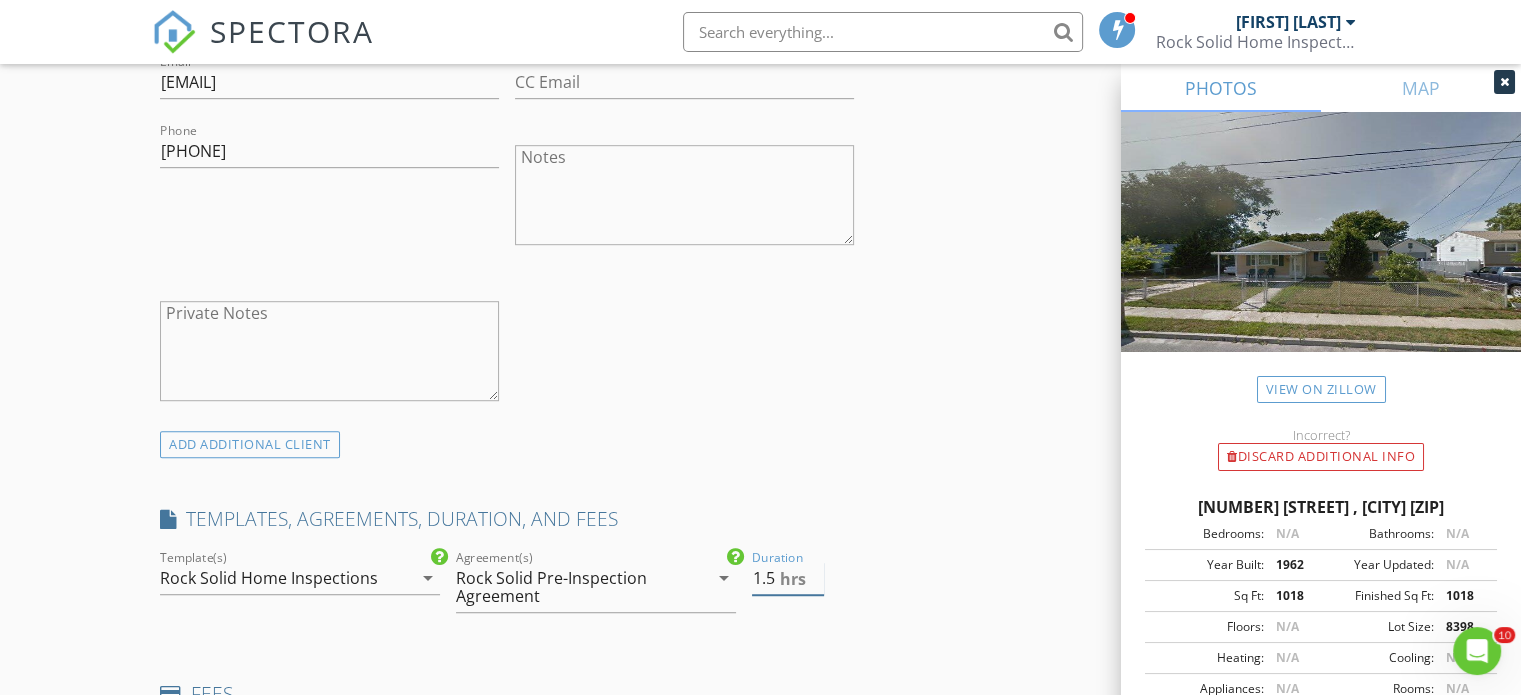 type on "1.5" 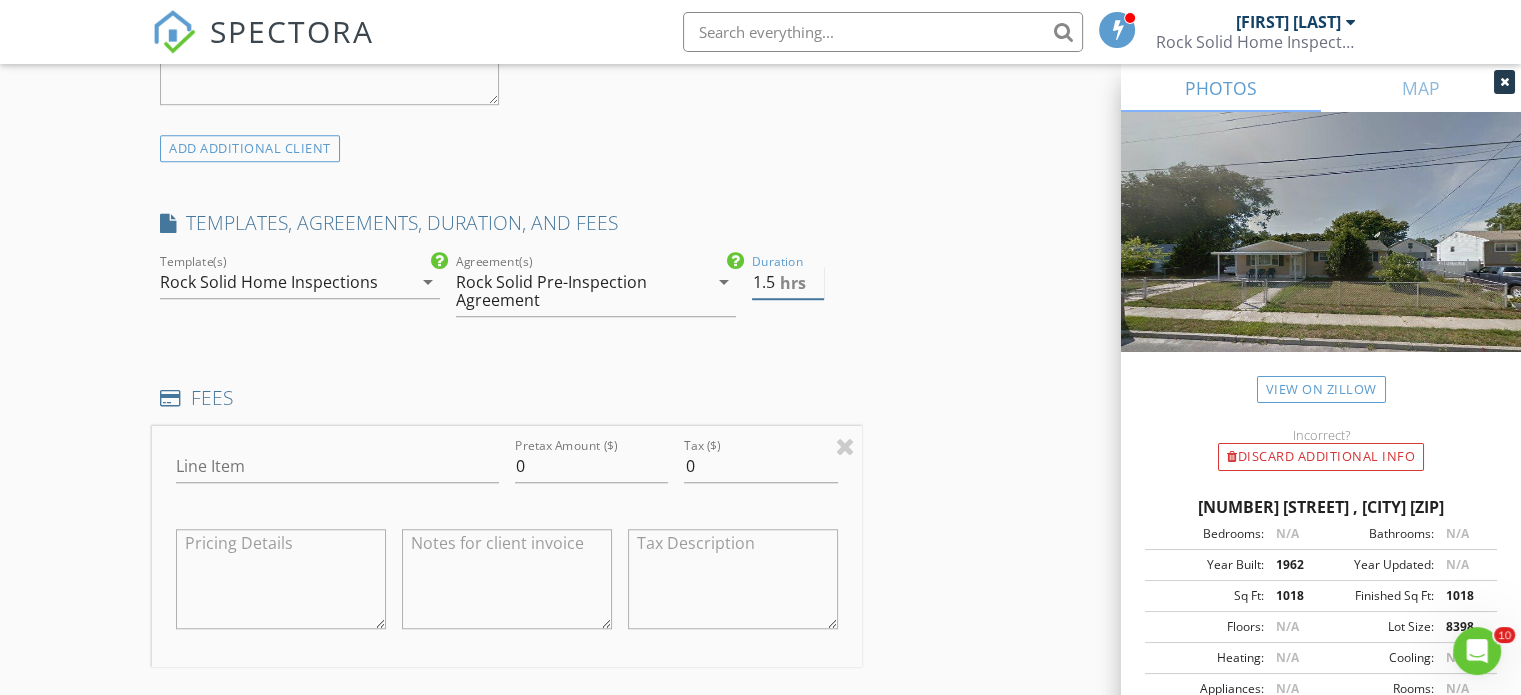 scroll, scrollTop: 1500, scrollLeft: 0, axis: vertical 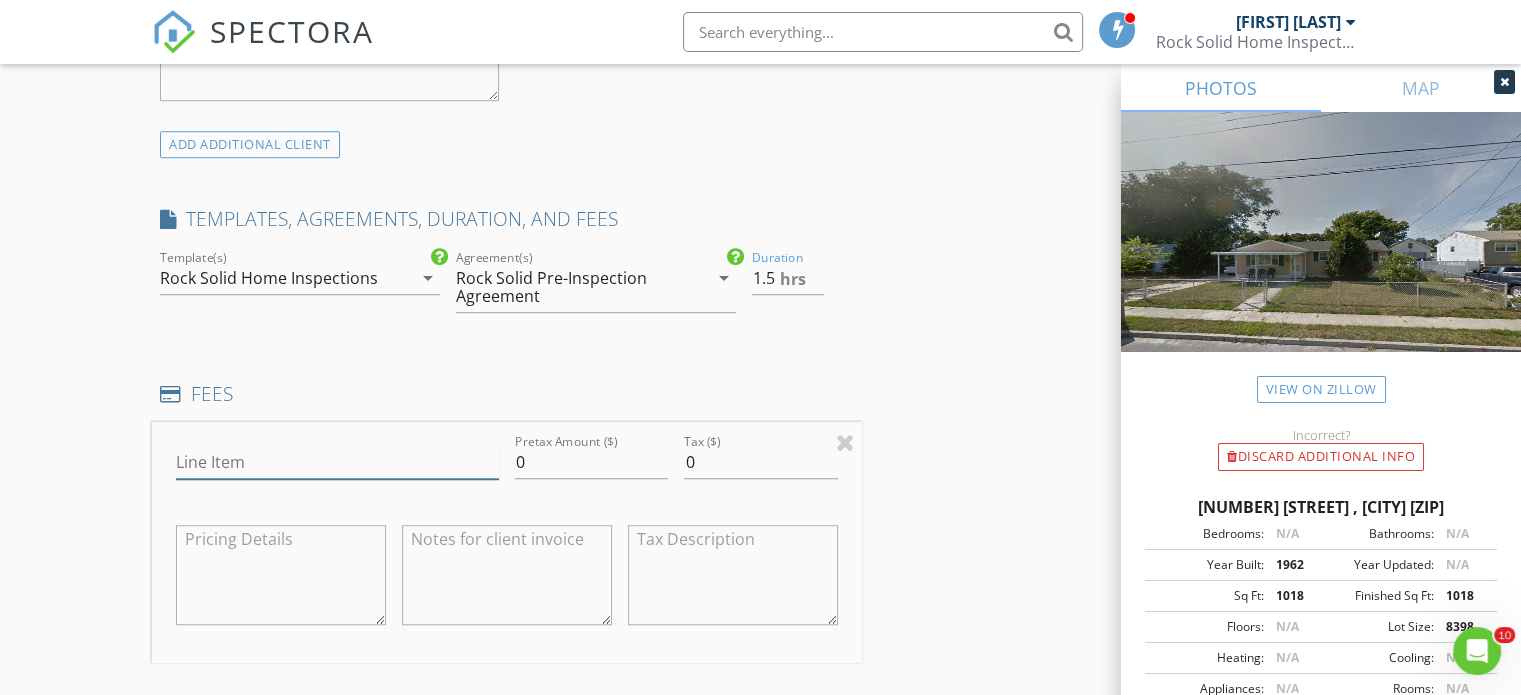 click on "Line Item" at bounding box center [337, 462] 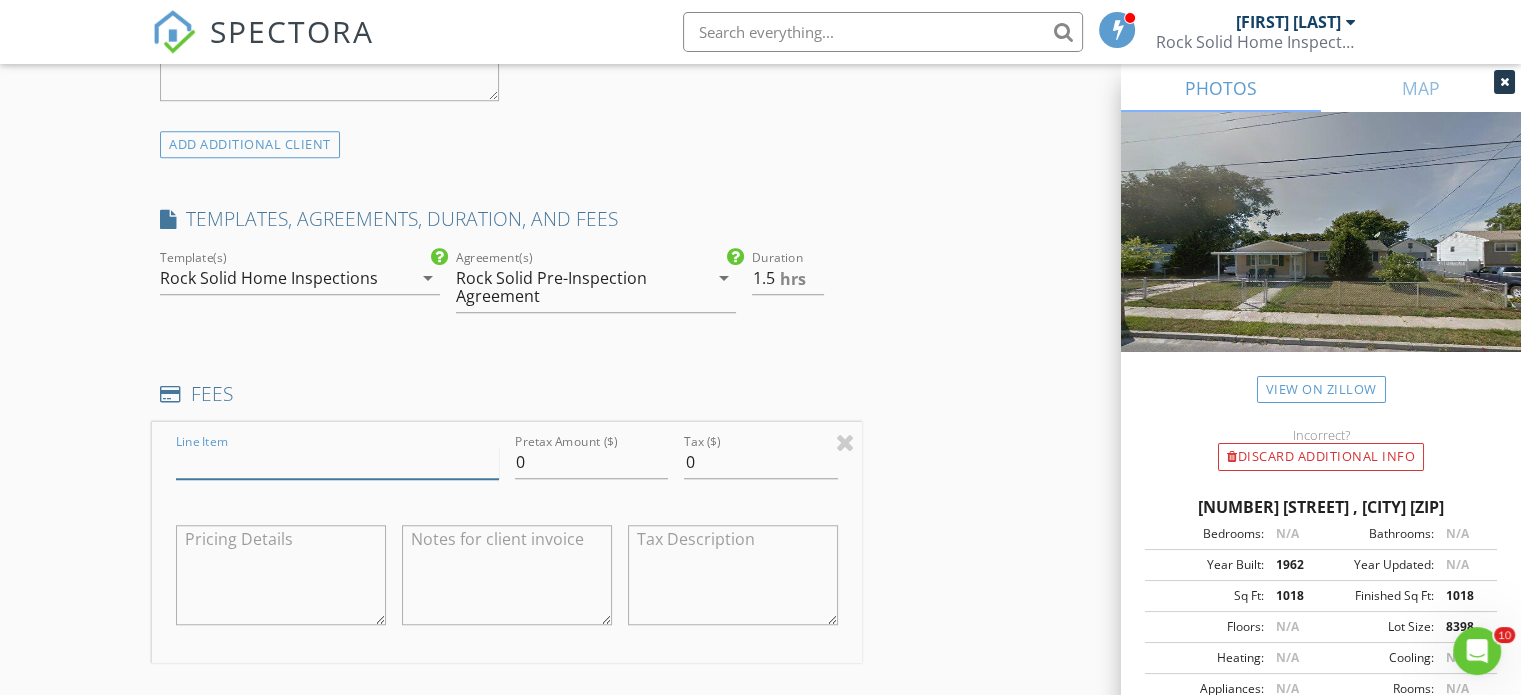 type on "Home Inspection" 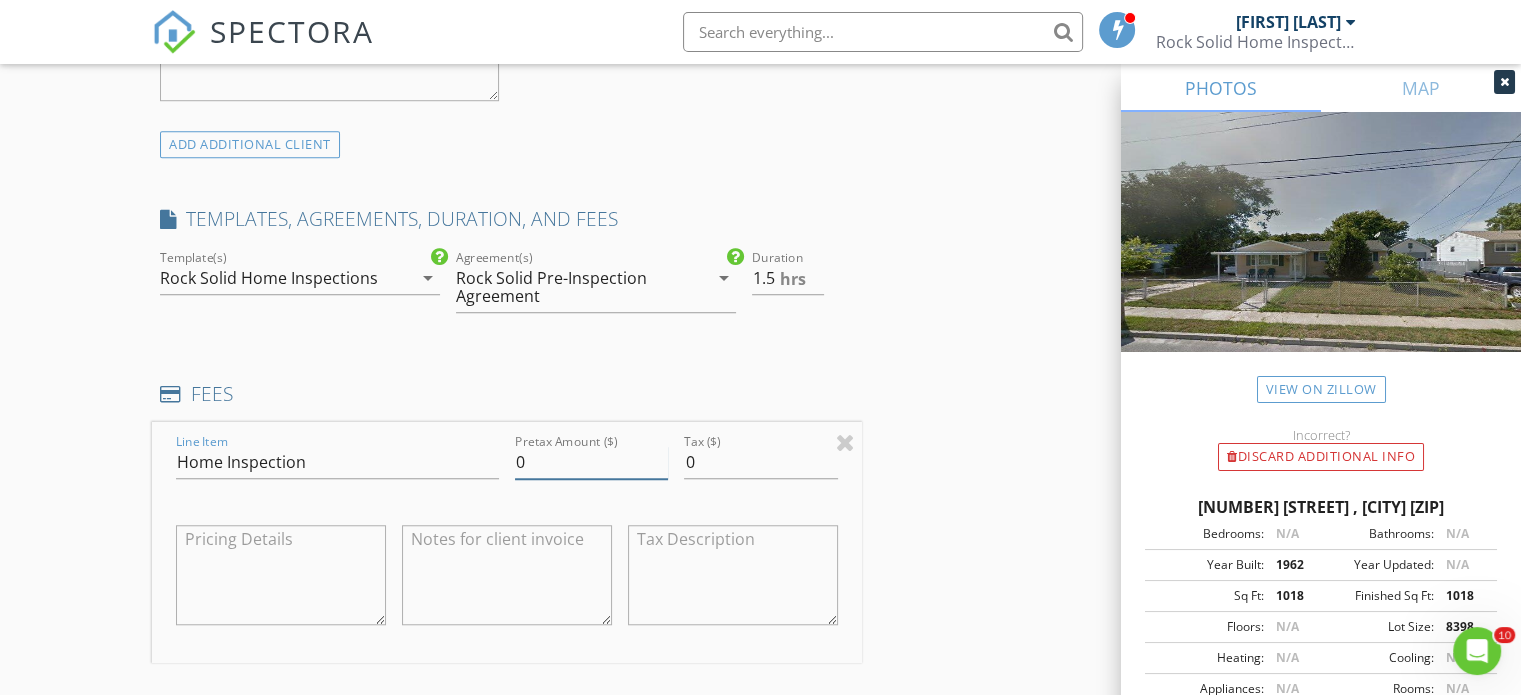 click on "0" at bounding box center [591, 462] 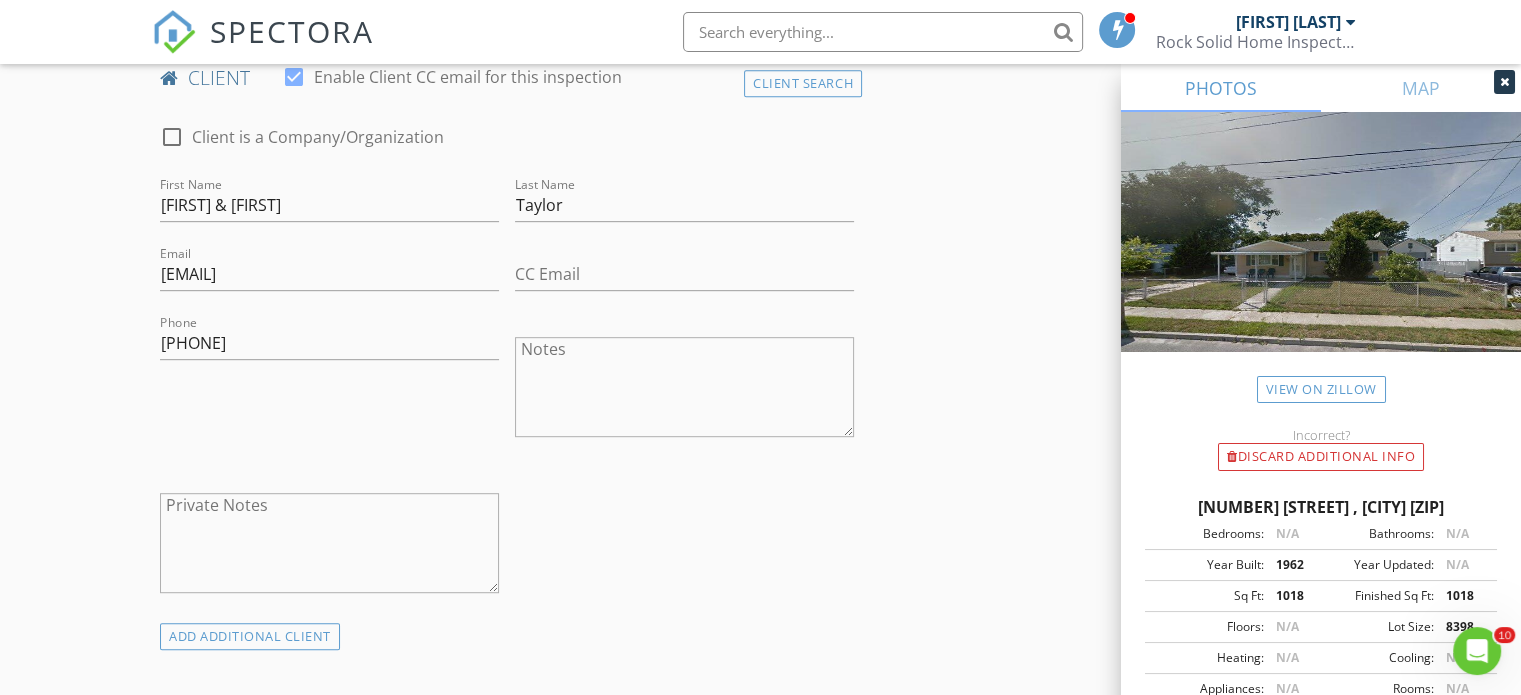 scroll, scrollTop: 900, scrollLeft: 0, axis: vertical 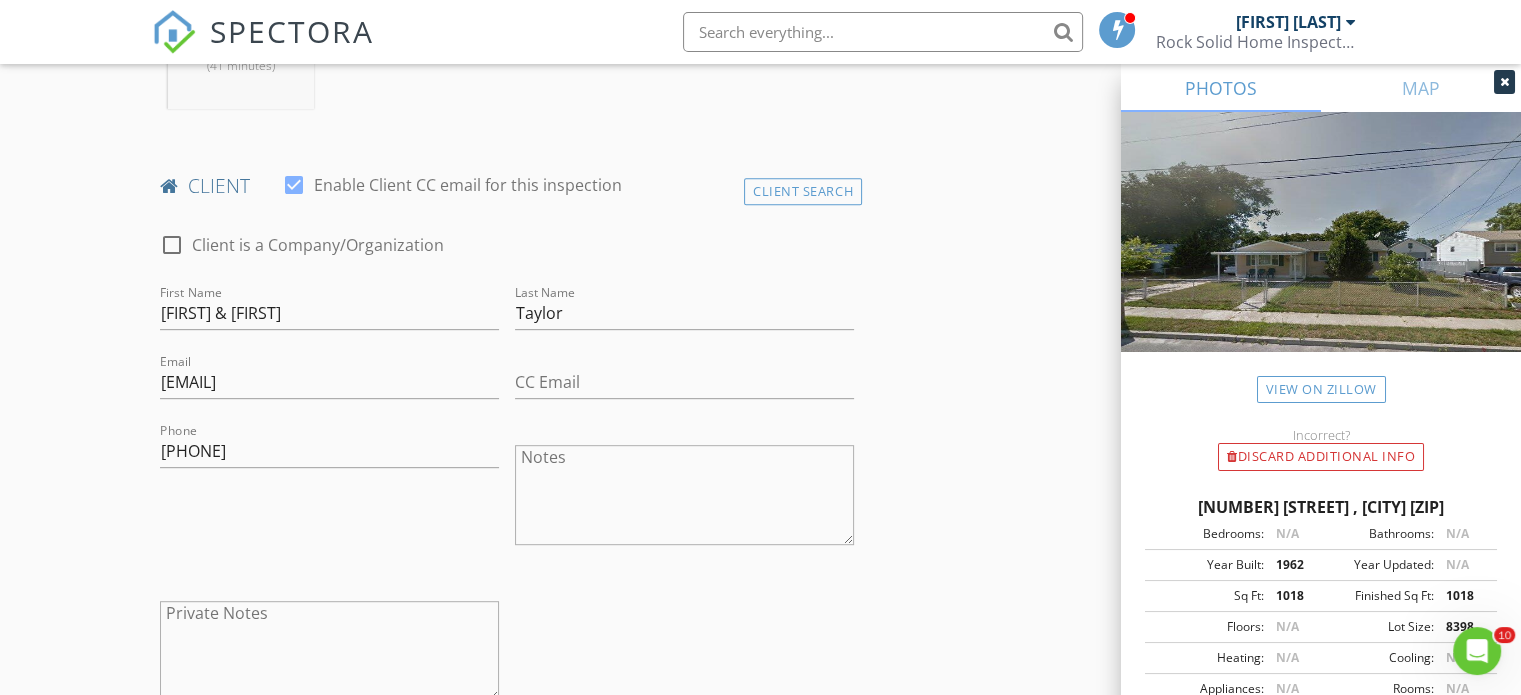 type 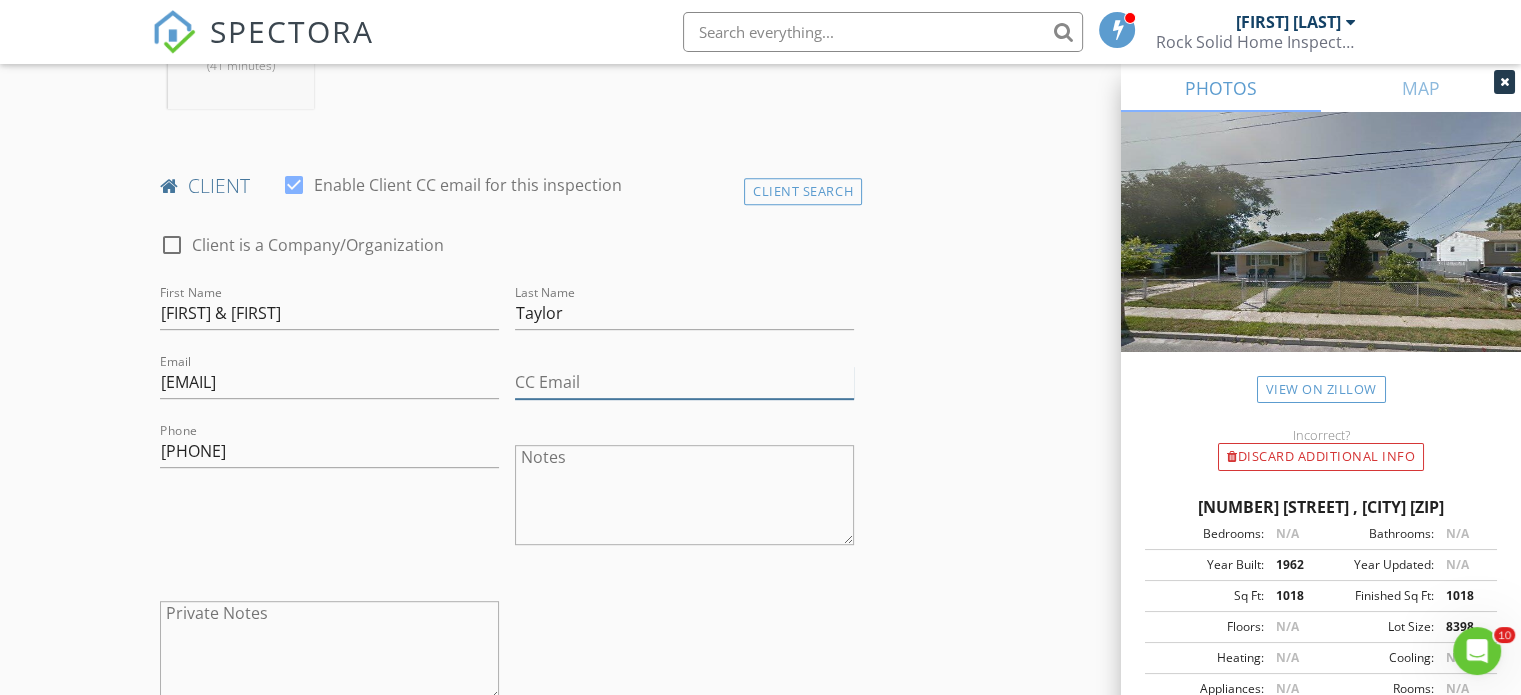 click on "CC Email" at bounding box center (684, 382) 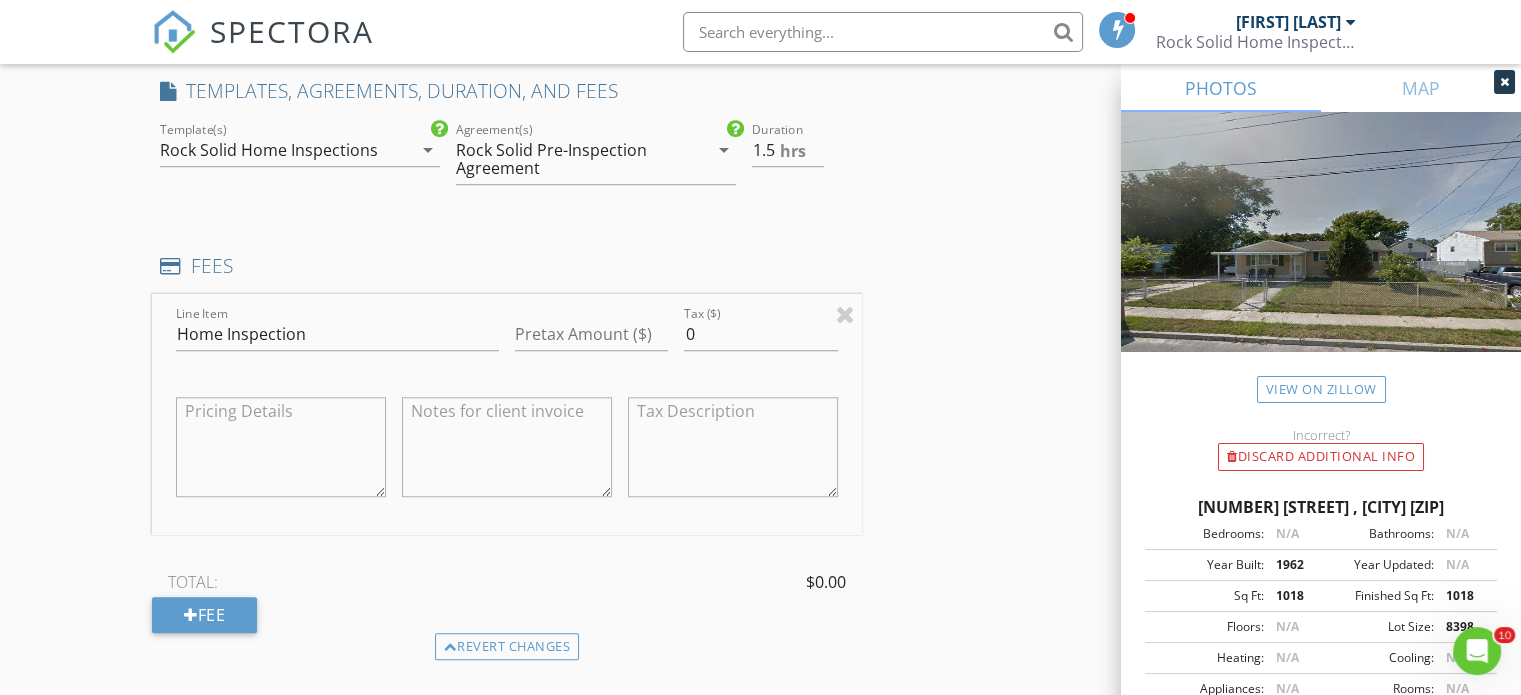 scroll, scrollTop: 1700, scrollLeft: 0, axis: vertical 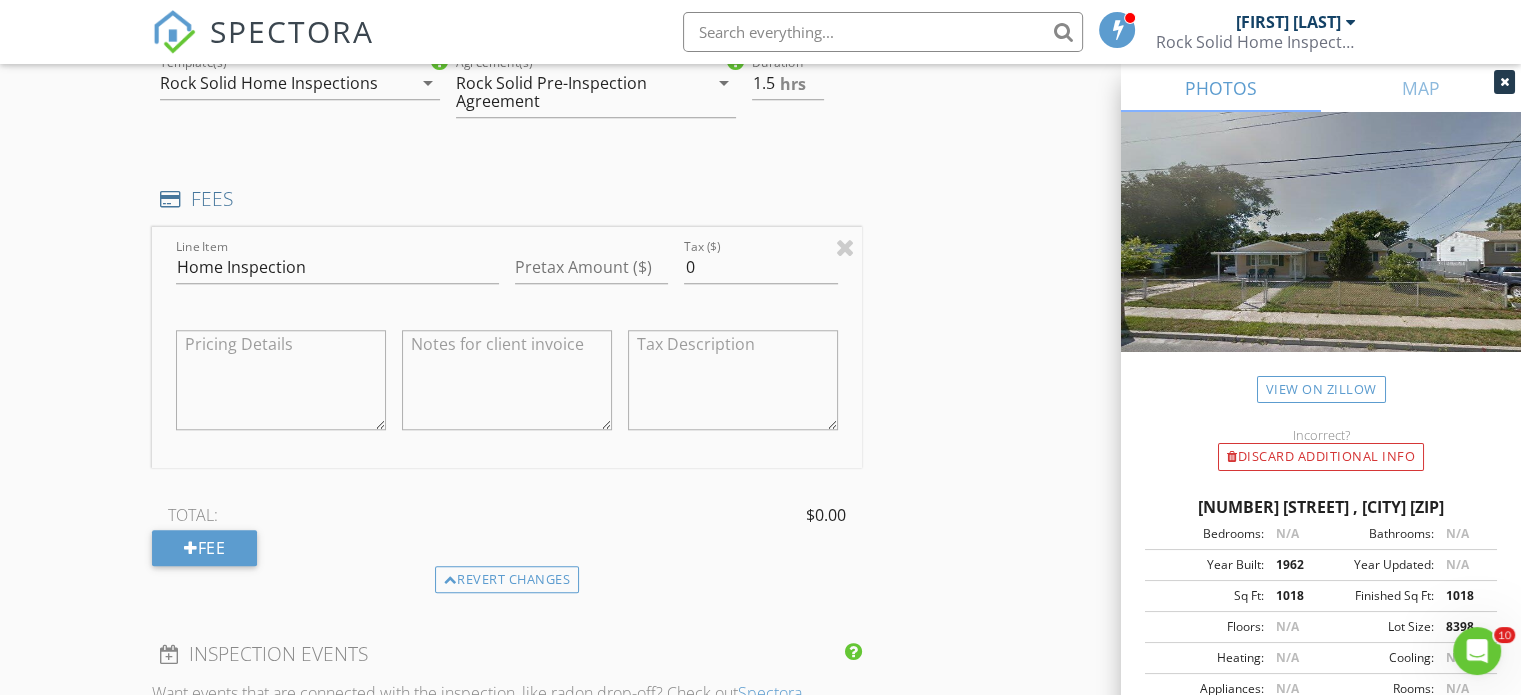 type on "[EMAIL]" 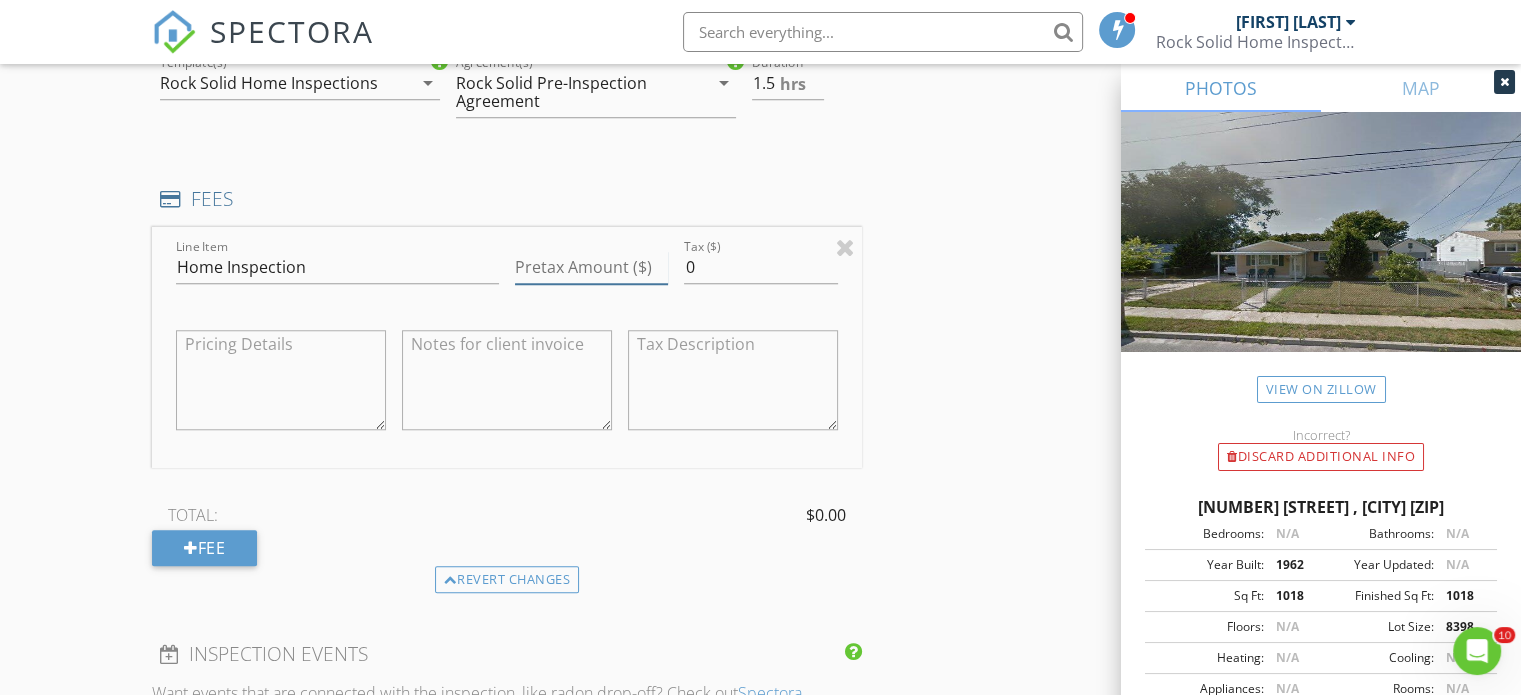 scroll, scrollTop: 1696, scrollLeft: 0, axis: vertical 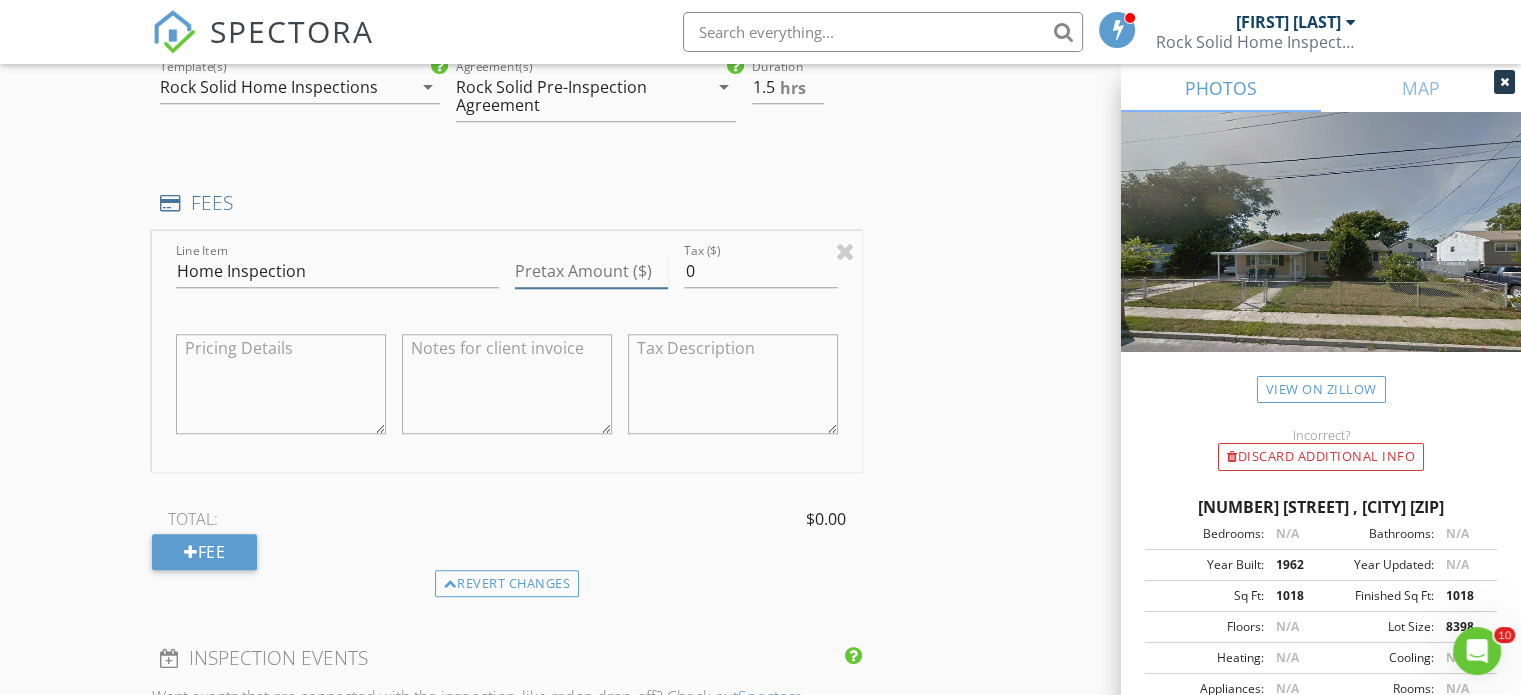click on "Pretax Amount ($)" at bounding box center (591, 271) 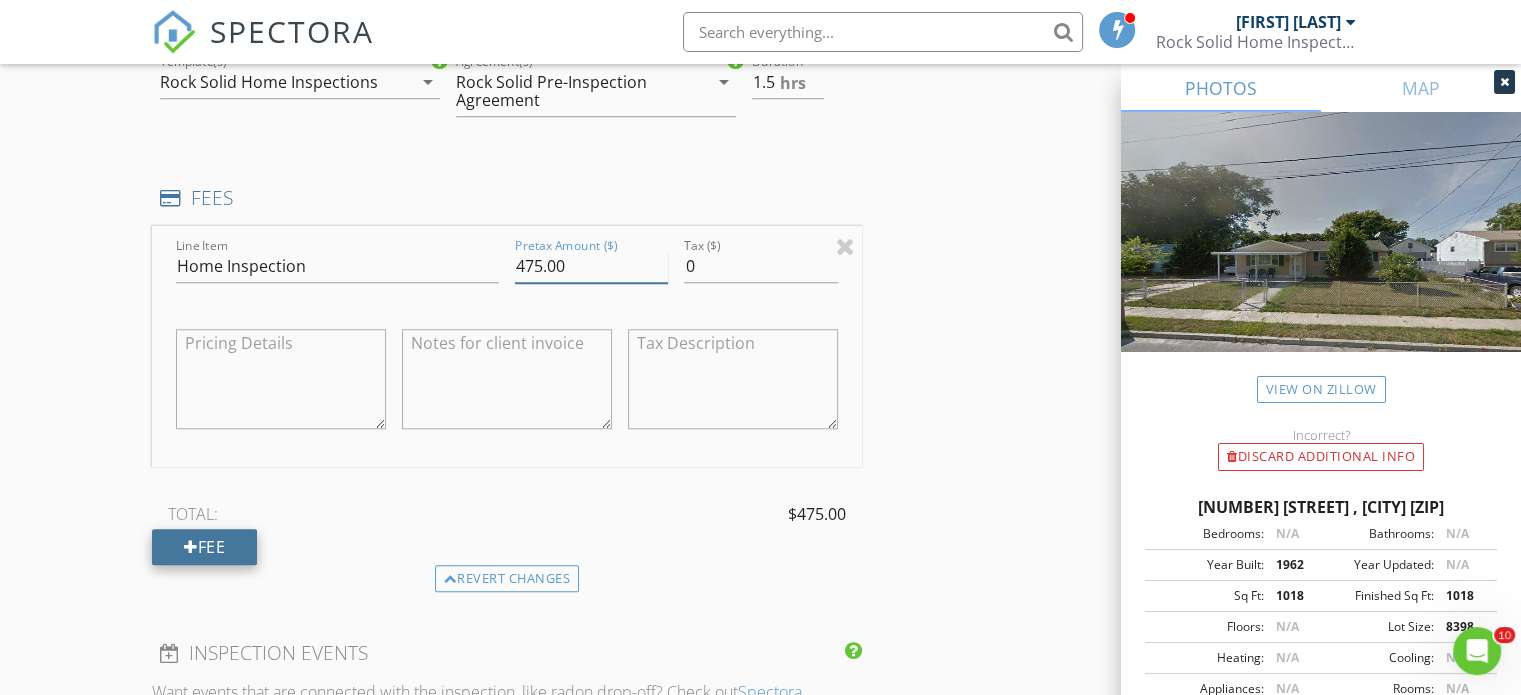 type on "475.00" 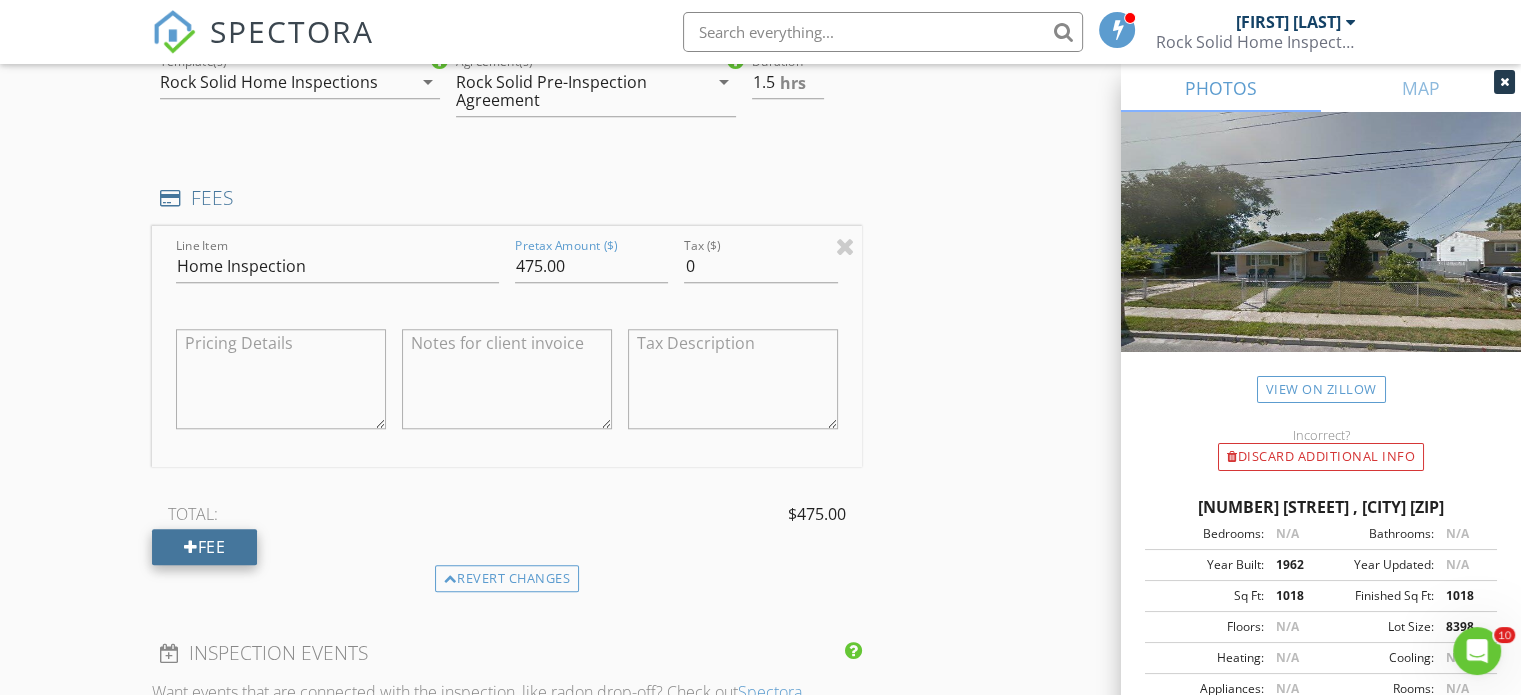 click on "Fee" at bounding box center (204, 547) 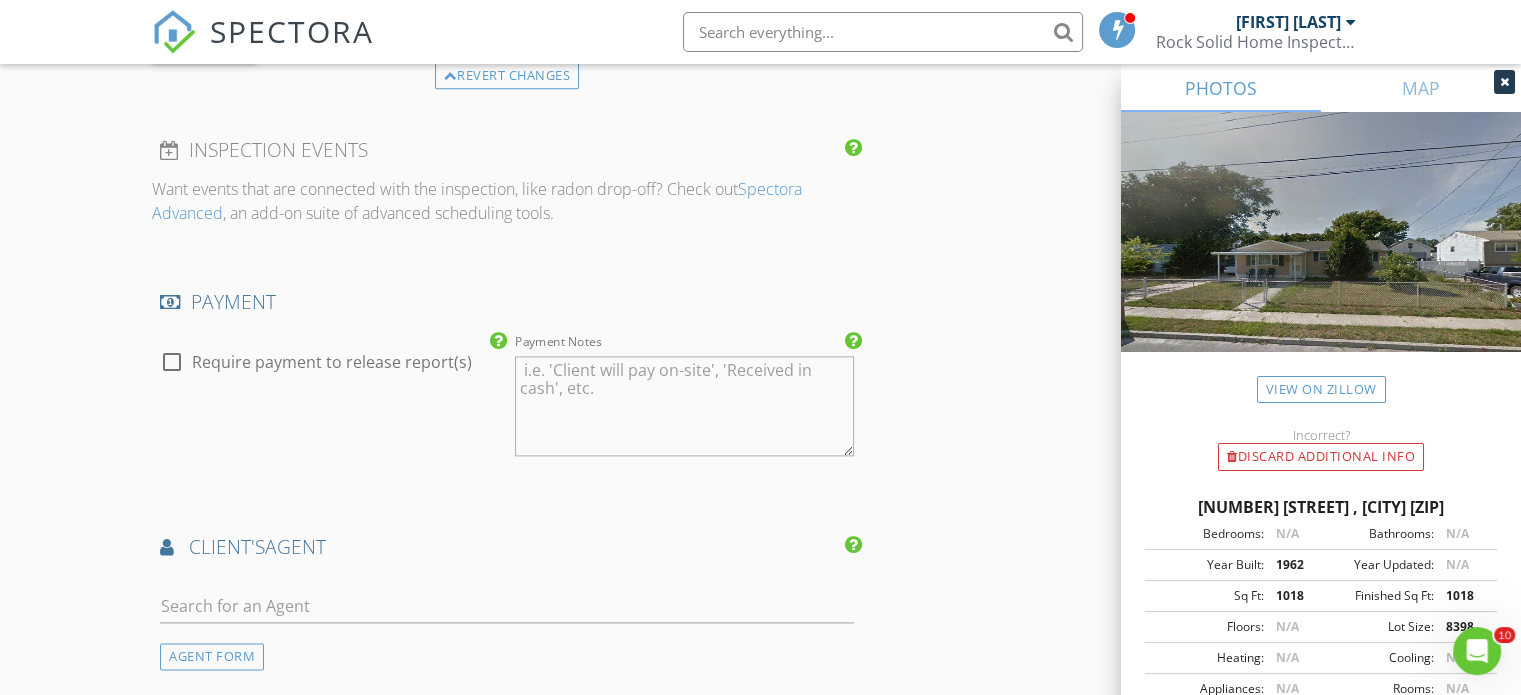 scroll, scrollTop: 2596, scrollLeft: 0, axis: vertical 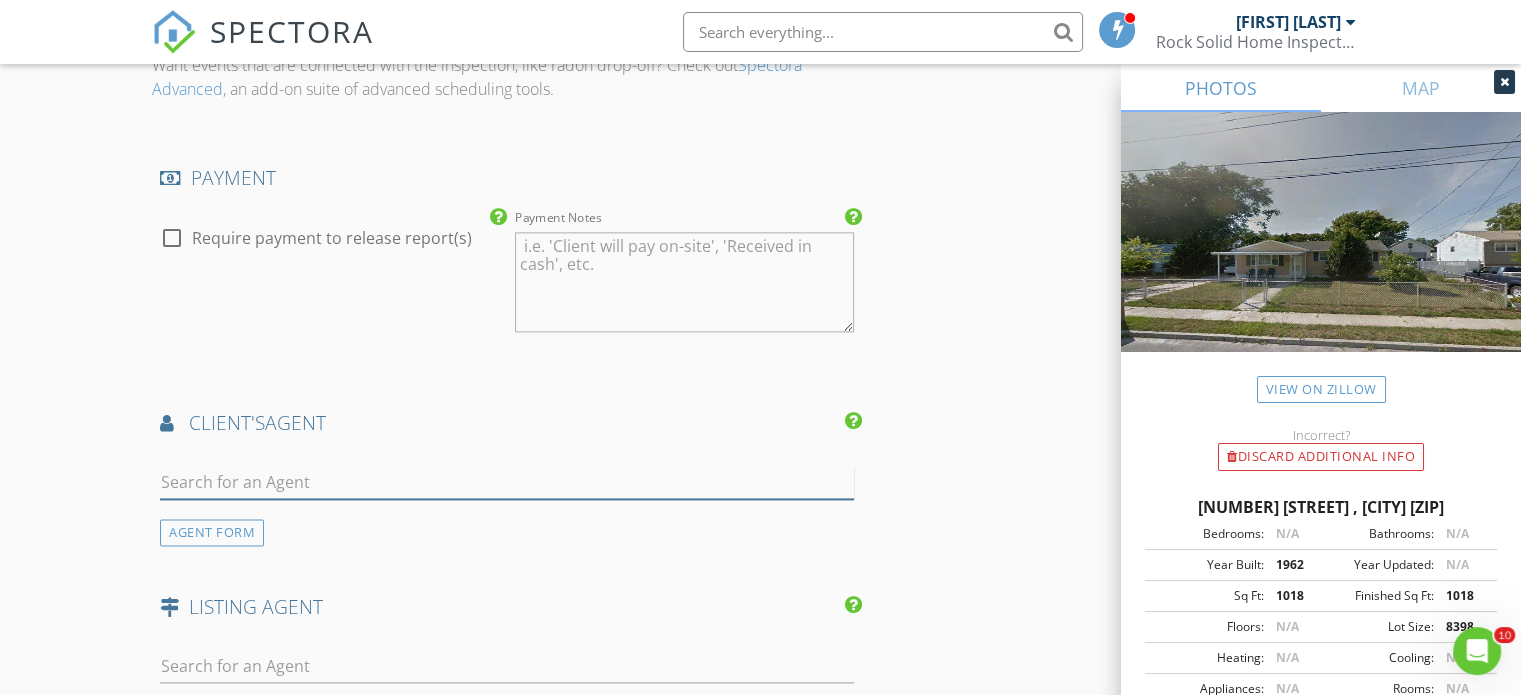 click at bounding box center [507, 482] 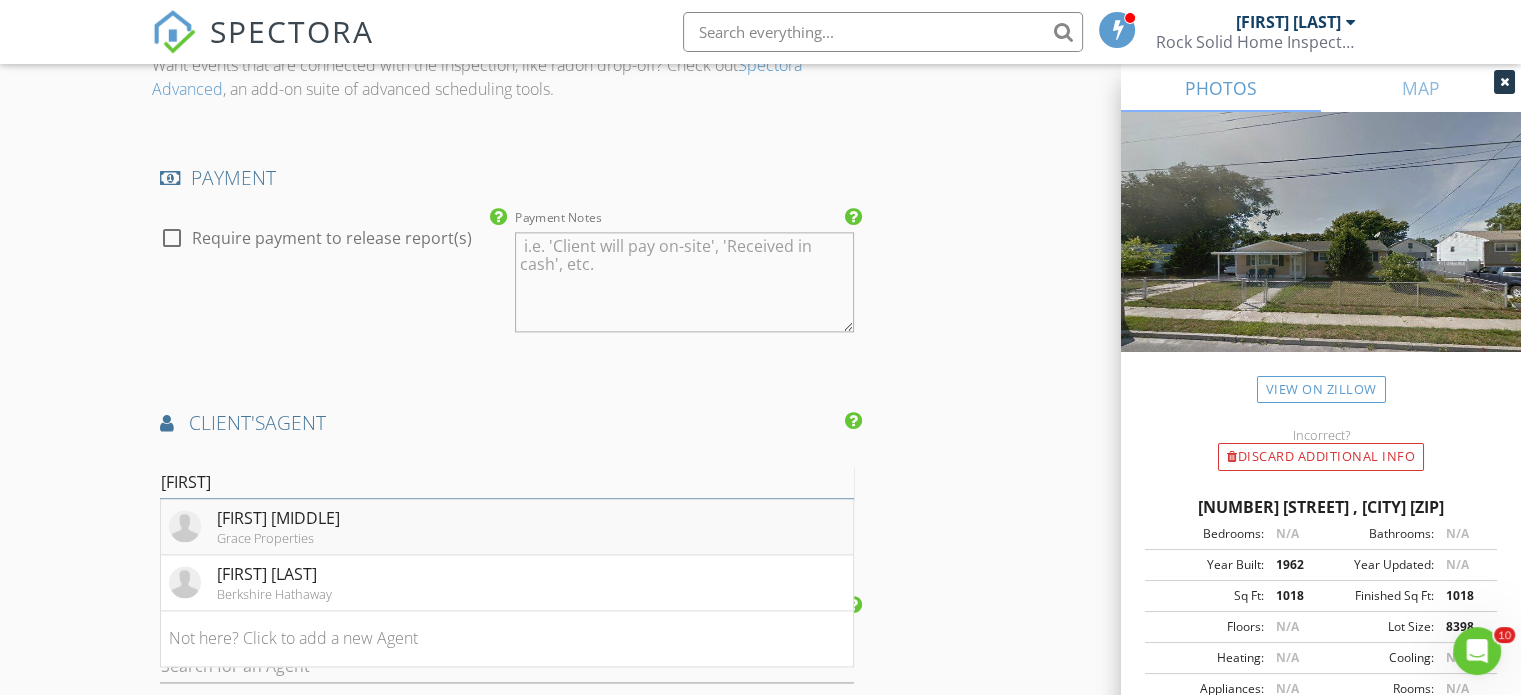 type on "[FIRST]" 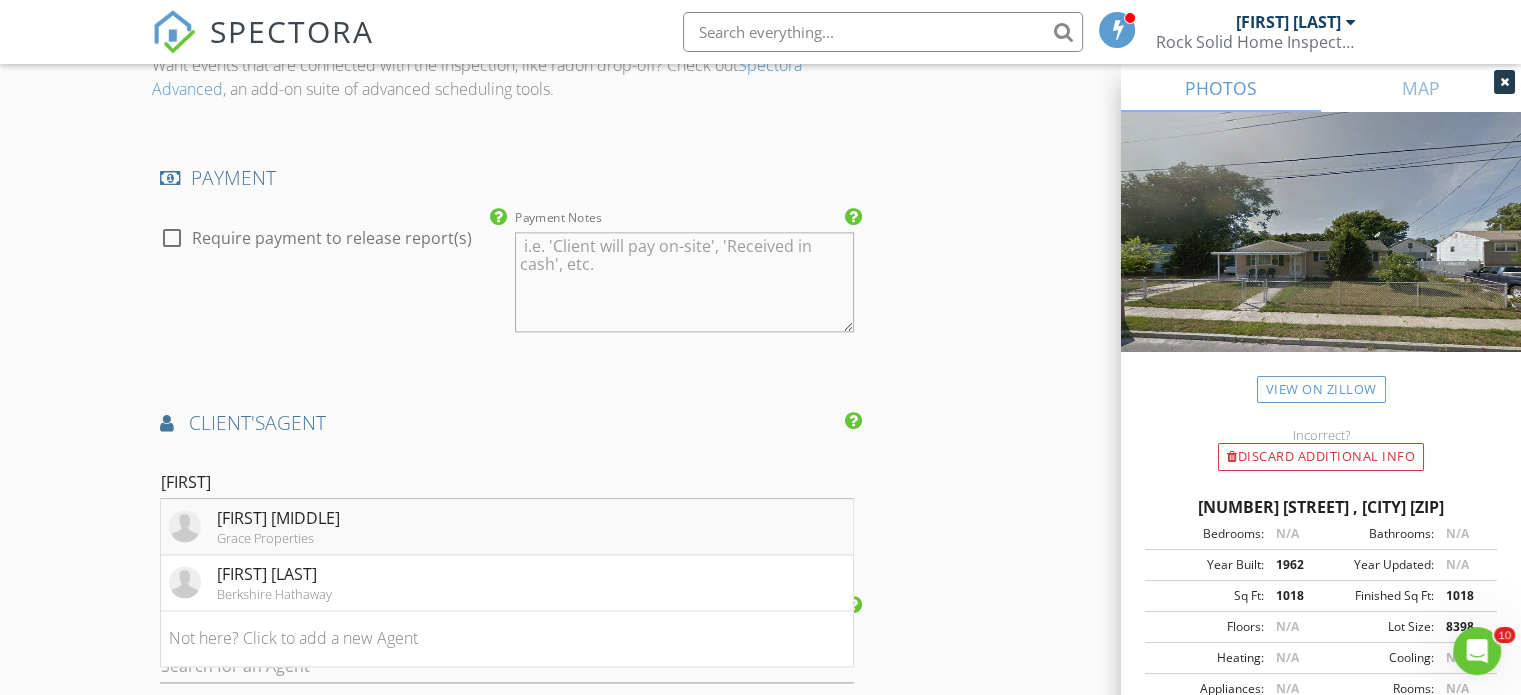 click on "[FIRST] [MIDDLE]
[COMPANY]" at bounding box center (507, 527) 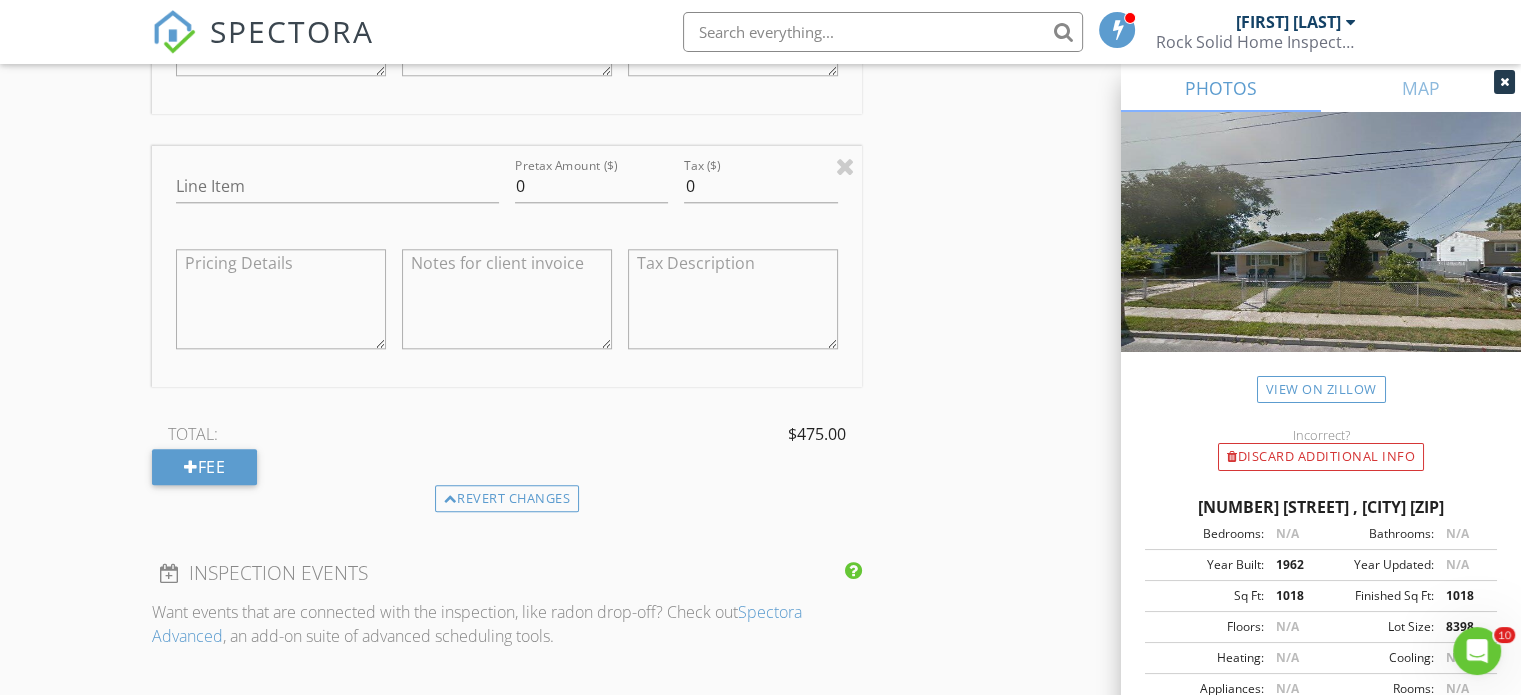 scroll, scrollTop: 1896, scrollLeft: 0, axis: vertical 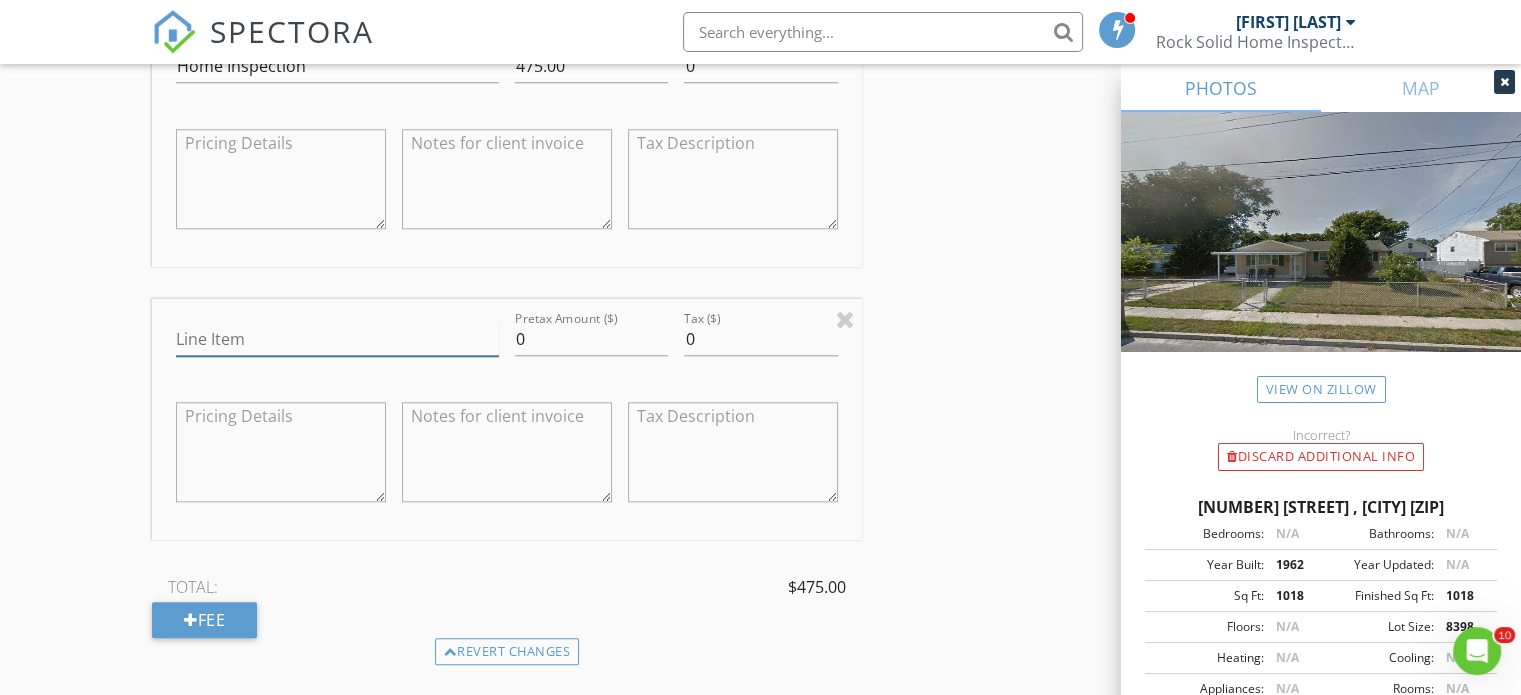 click on "Line Item" at bounding box center [337, 339] 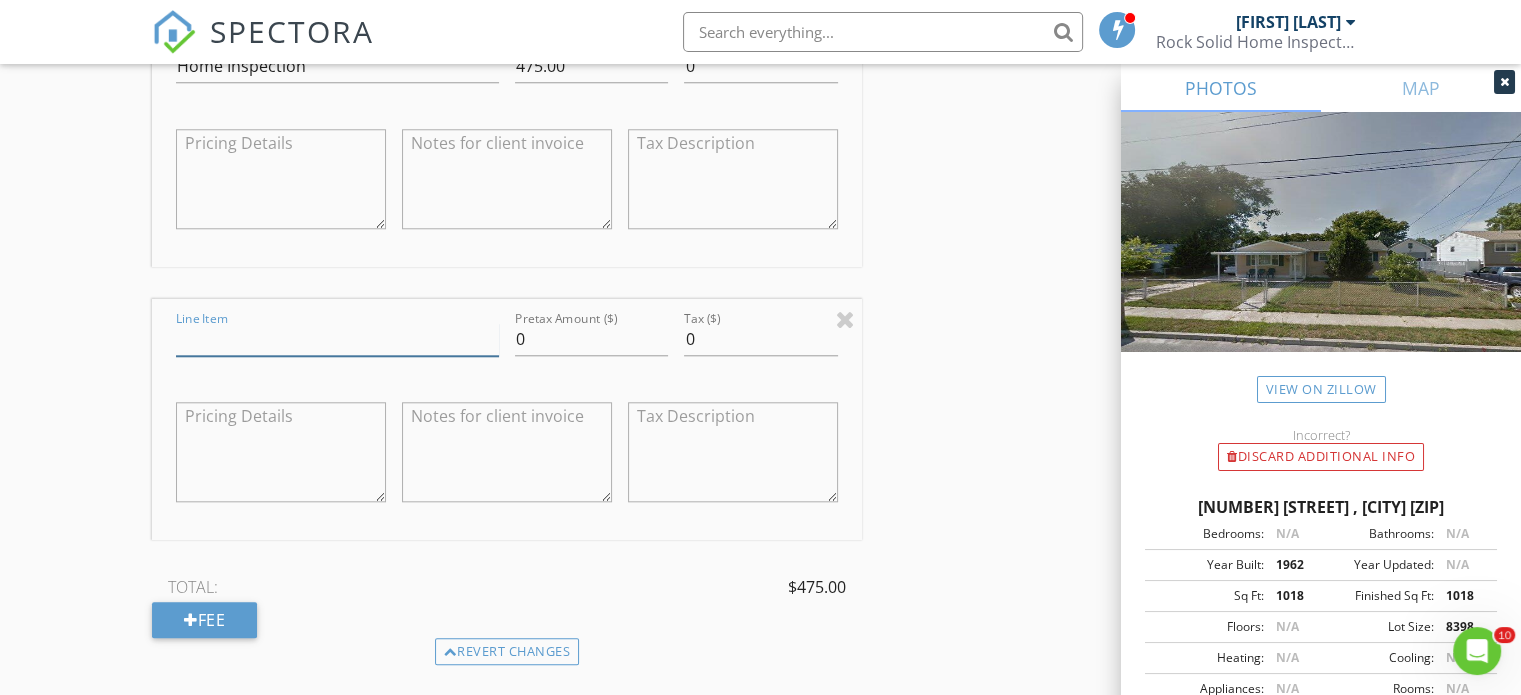 type on "Termite" 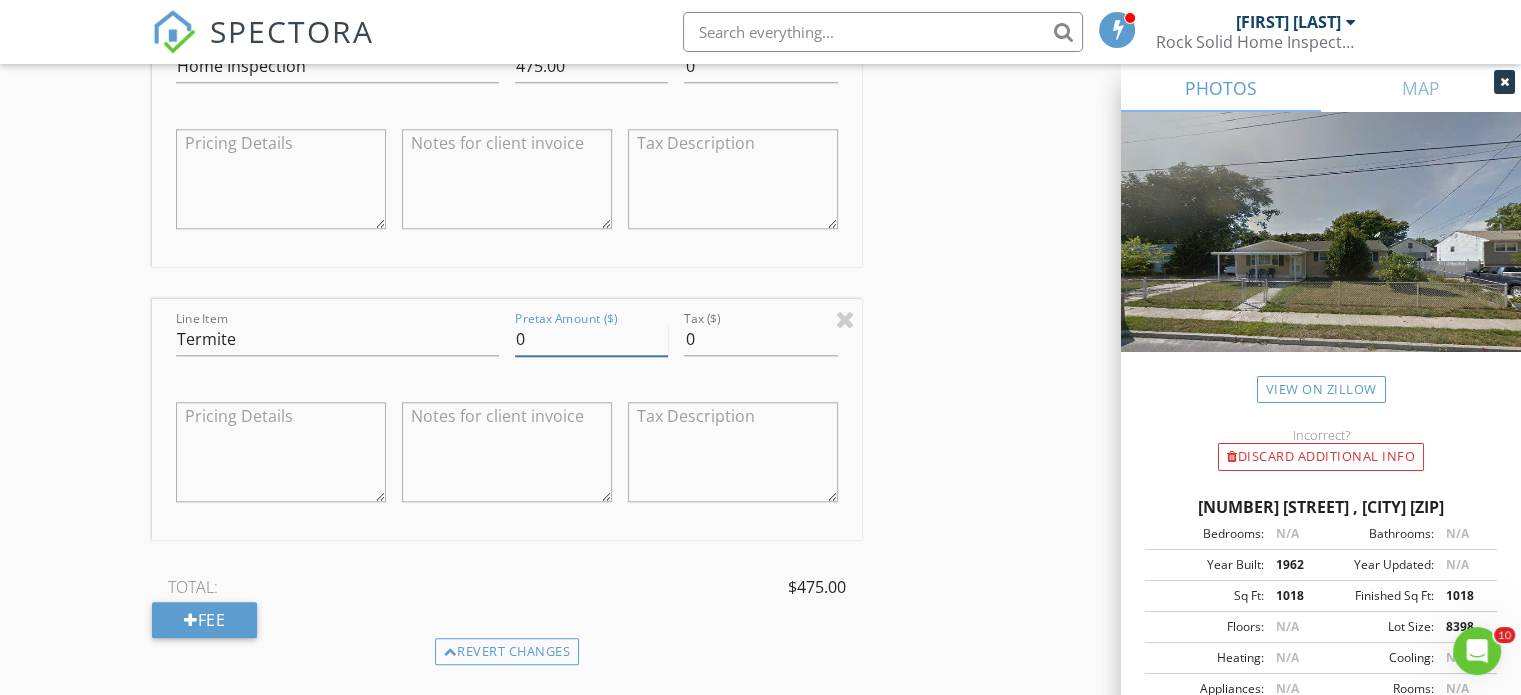 click on "0" at bounding box center (591, 339) 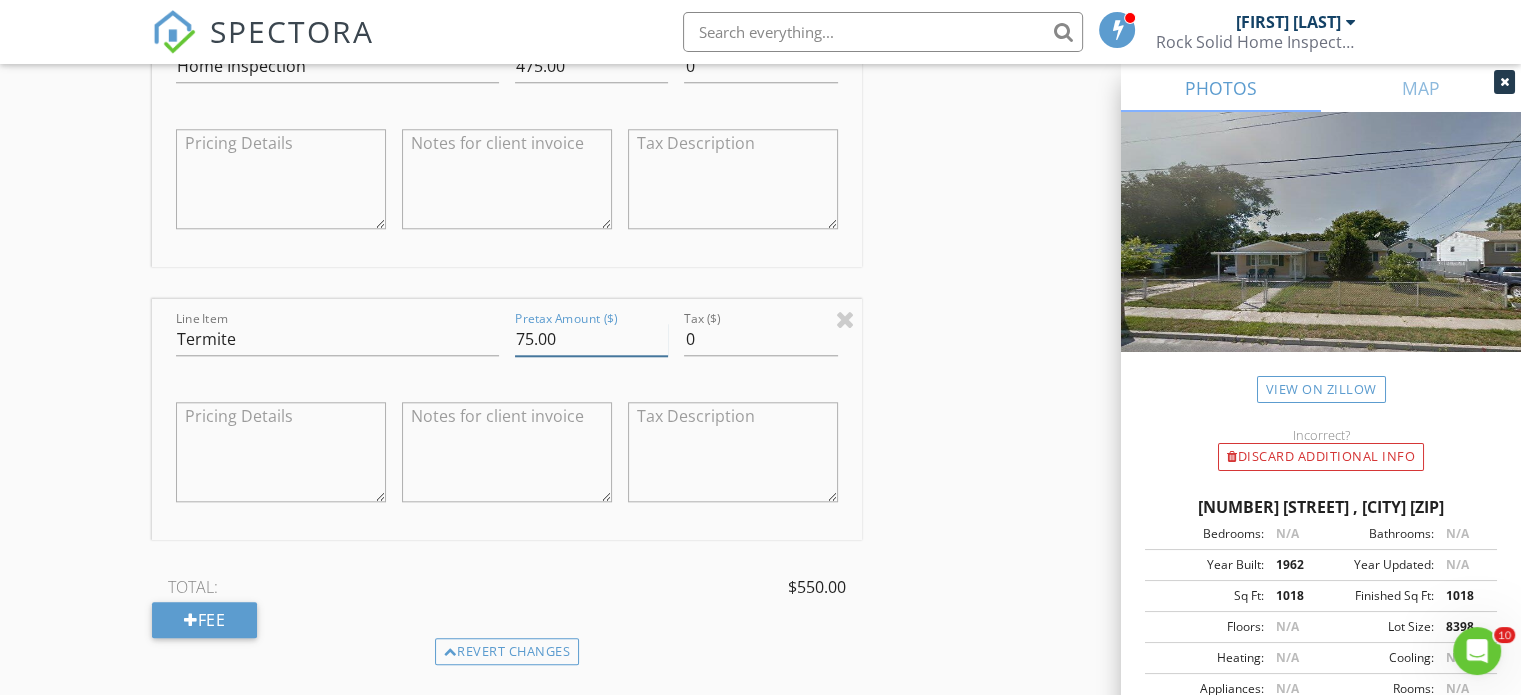 type on "75.00" 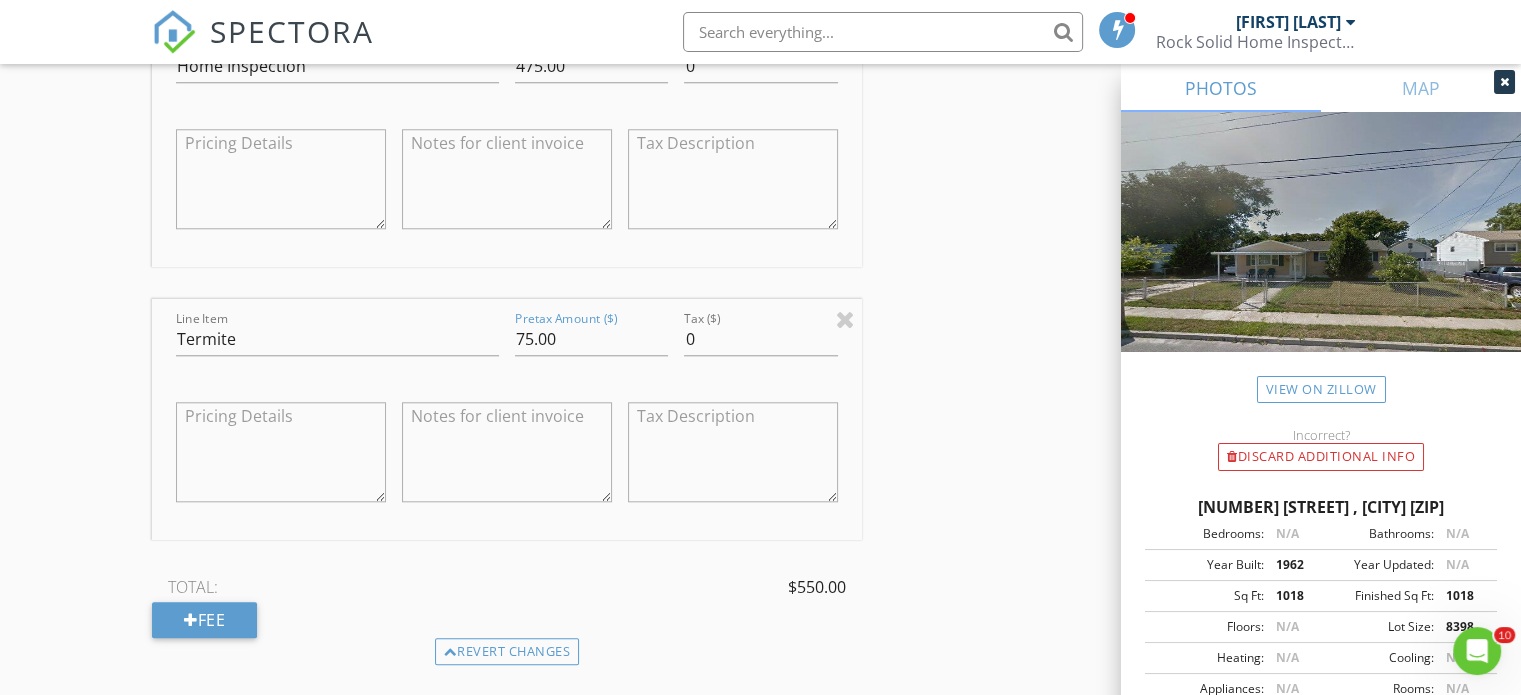 click on "[COMPANY]
check_box   [FIRST] [LAST]   PRIMARY   [FIRST] [LAST] arrow_drop_down   check_box_outline_blank [FIRST] [LAST] specifically requested
Date/Time
07/10/2025 4:00 PM
Location
Address Search       Address [NUMBER] [STREET]   Unit   City [CITY]   State [STATE]   Zip [ZIP]   County Atlantic     Square Feet [NUMBER]   Year Built [YEAR]   Foundation arrow_drop_down     [FIRST] [LAST]     31.2 miles     (41 minutes)
client
check_box Enable Client CC email for this inspection   Client Search     check_box_outline_blank Client is a Company/Organization     First Name [FIRST] & [FIRST]   Last Name [LAST]   Email [EMAIL]   CC Email [EMAIL]   Phone [PHONE]           Notes   Private Notes
ADDITIONAL client
SERVICES
New Service" at bounding box center (760, 457) 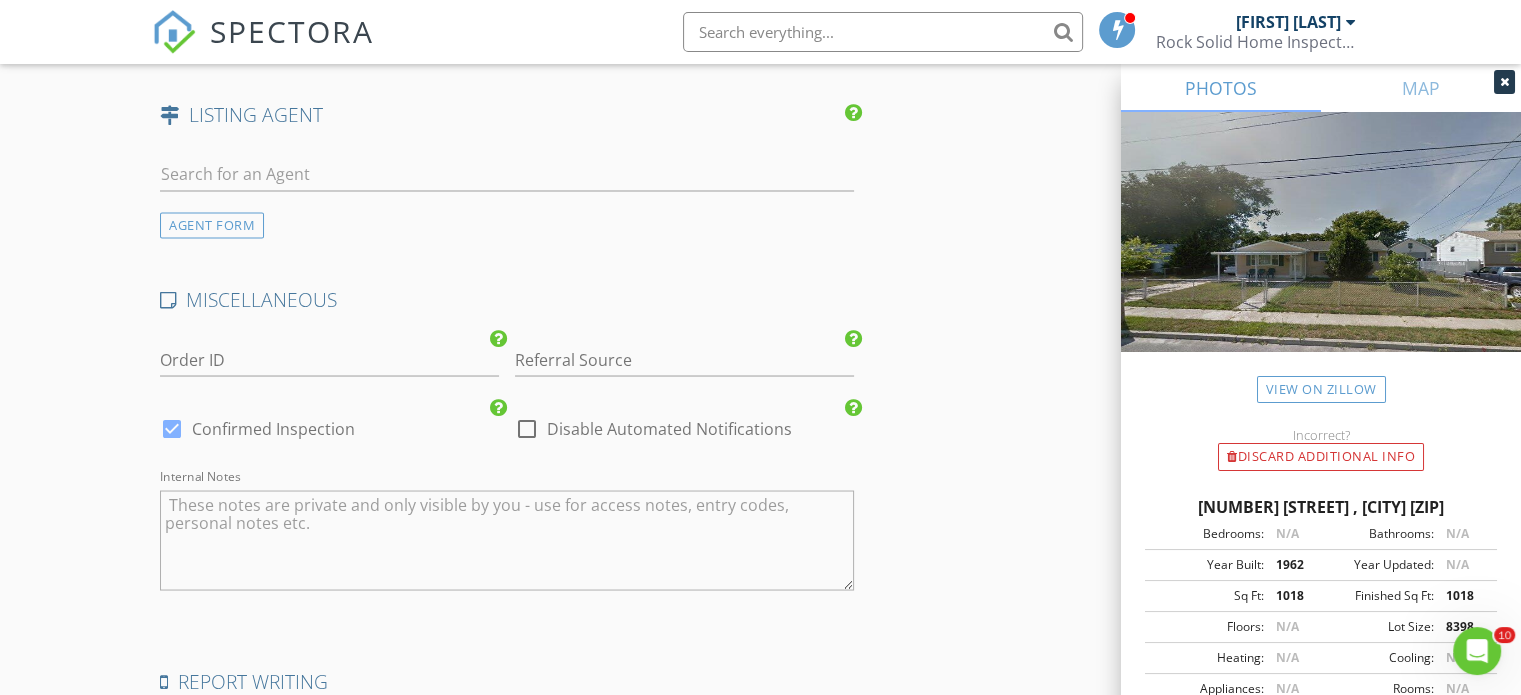 scroll, scrollTop: 3821, scrollLeft: 0, axis: vertical 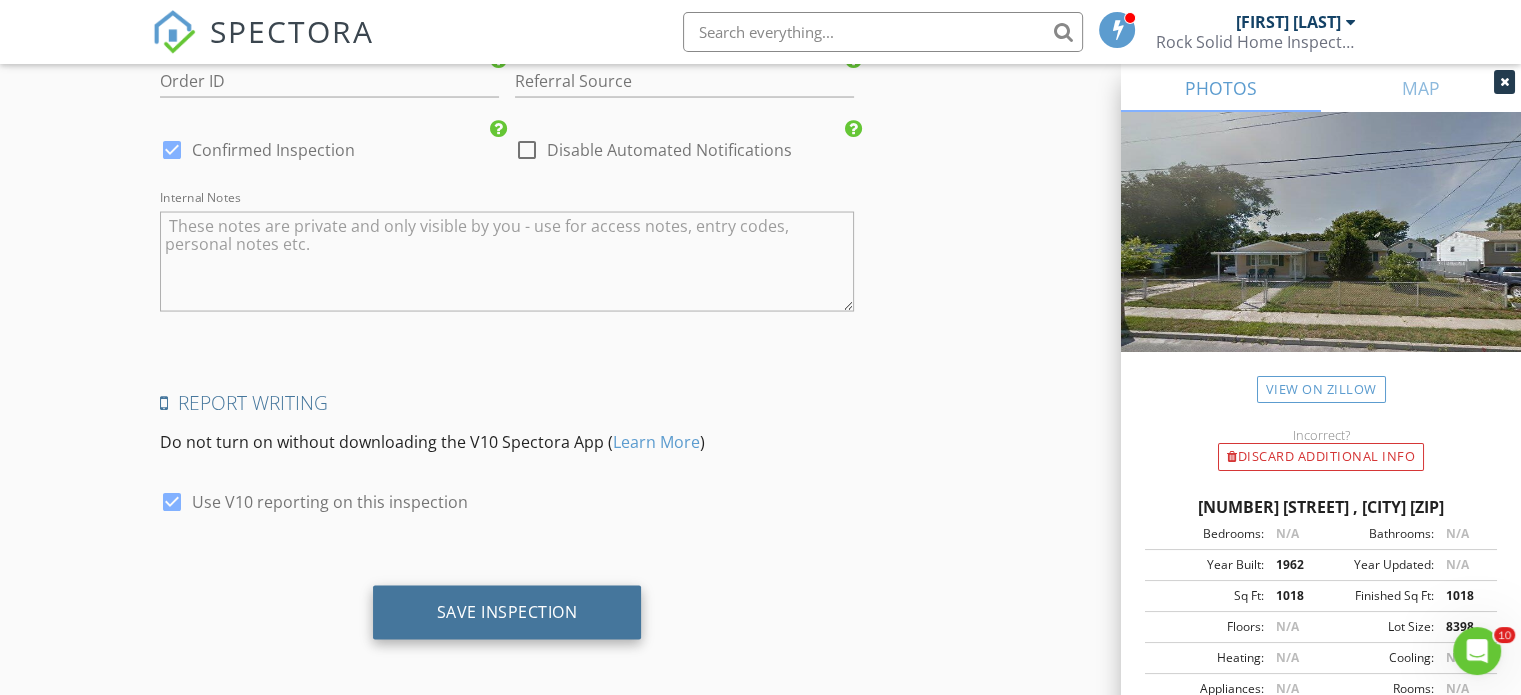 click on "Save Inspection" at bounding box center (507, 612) 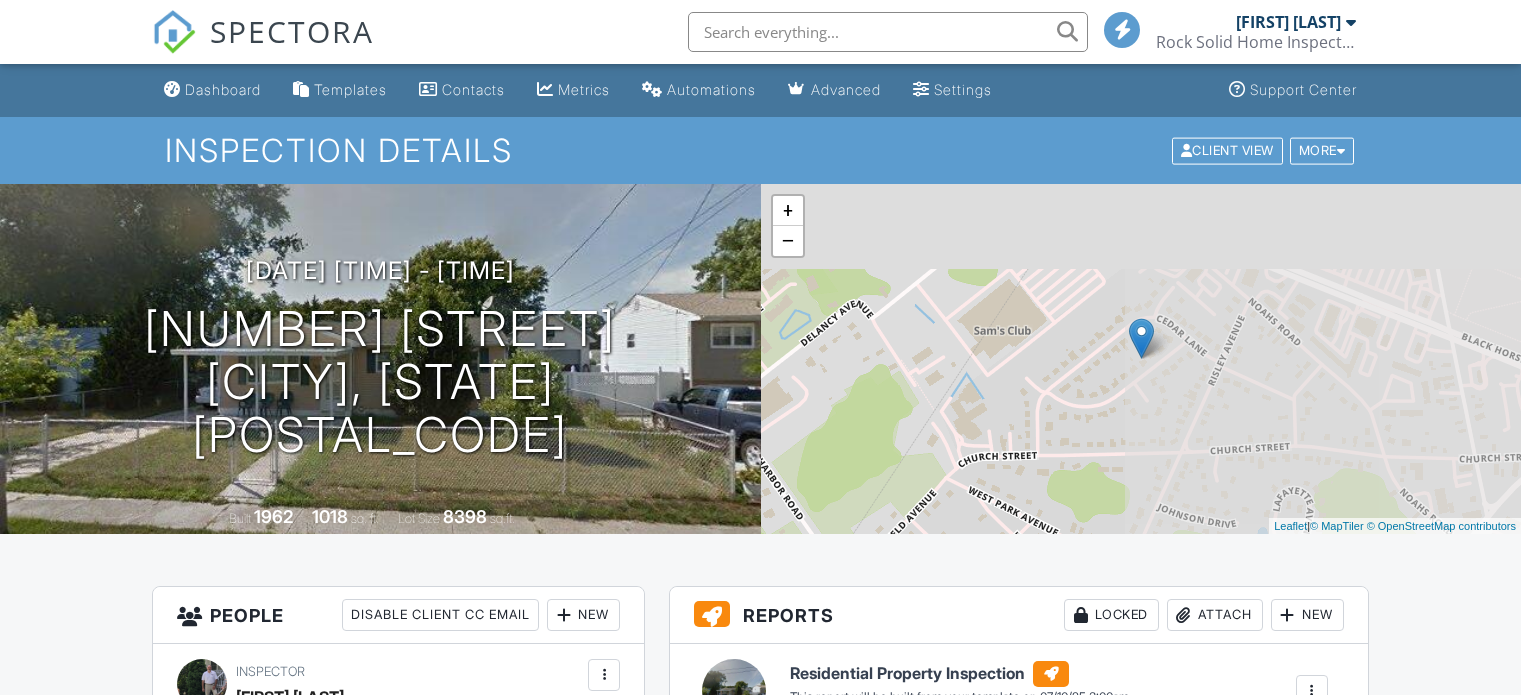 scroll, scrollTop: 0, scrollLeft: 0, axis: both 